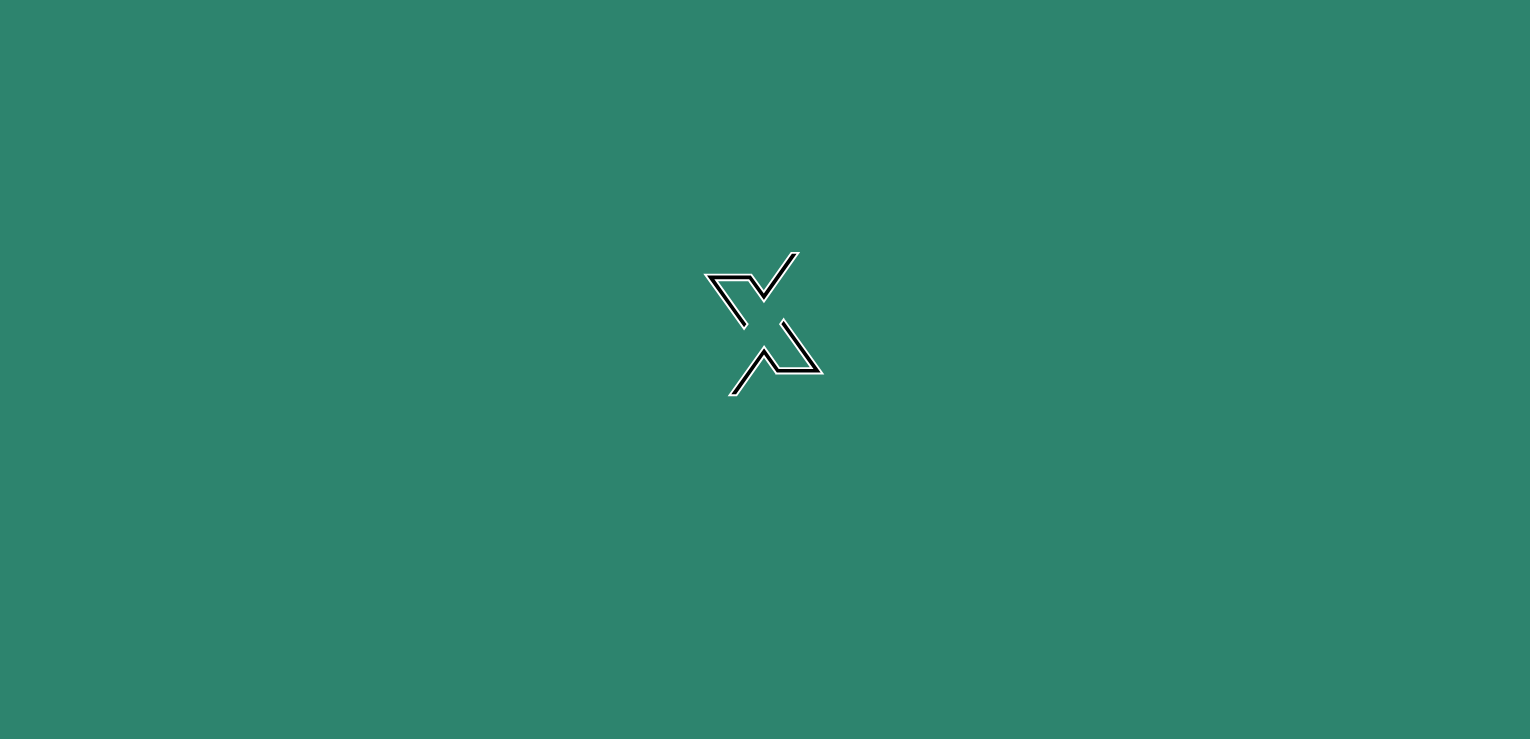 scroll, scrollTop: 0, scrollLeft: 0, axis: both 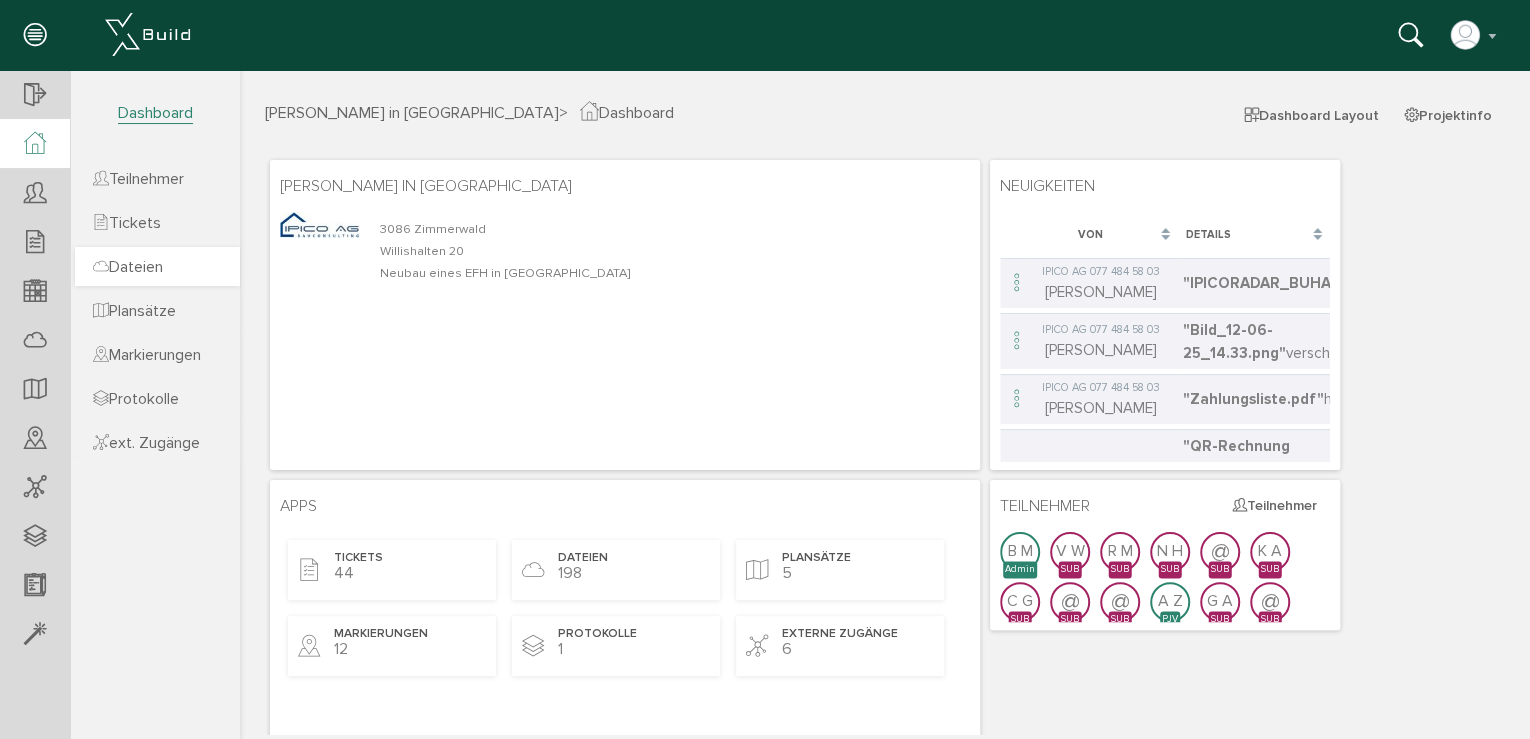 click on "Dateien" at bounding box center (128, 267) 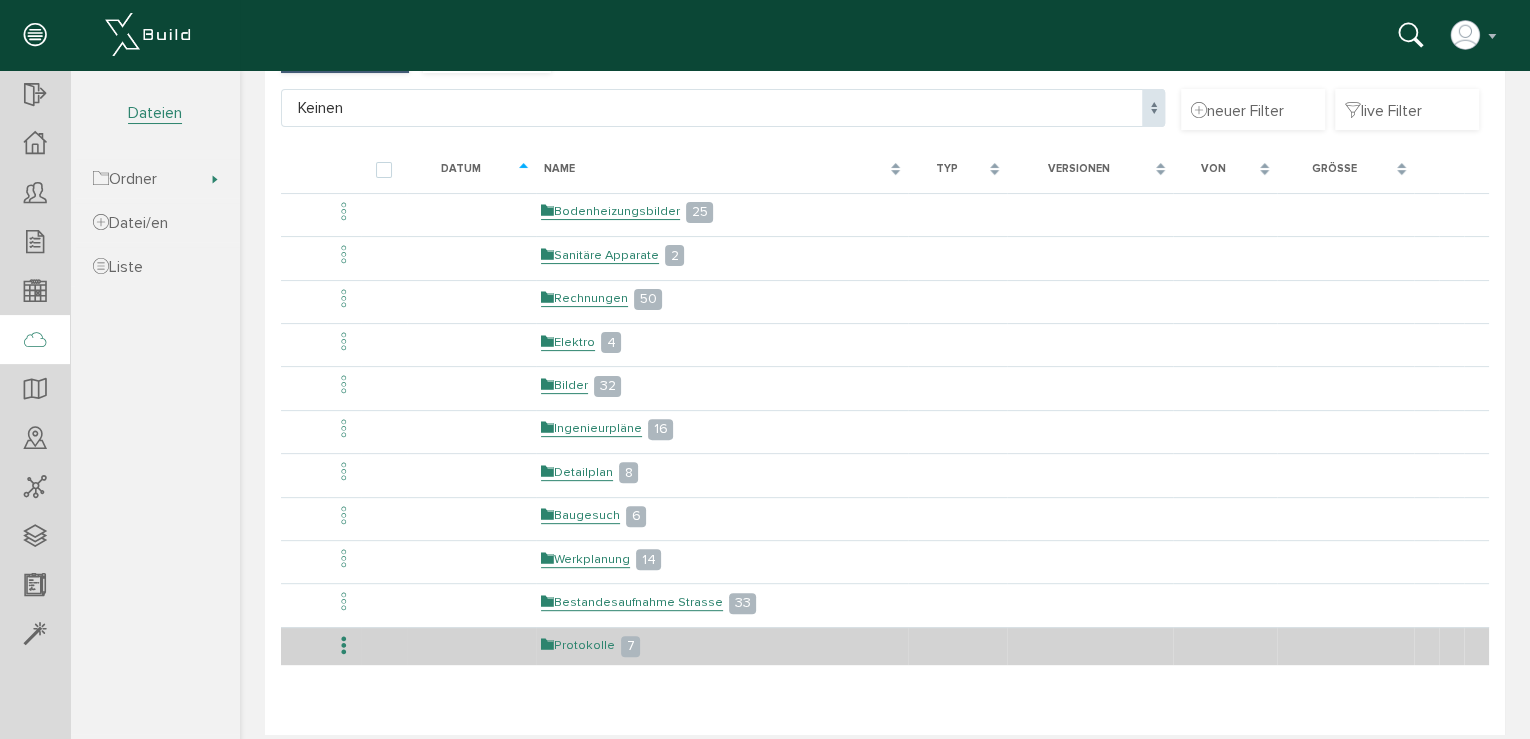 scroll, scrollTop: 164, scrollLeft: 0, axis: vertical 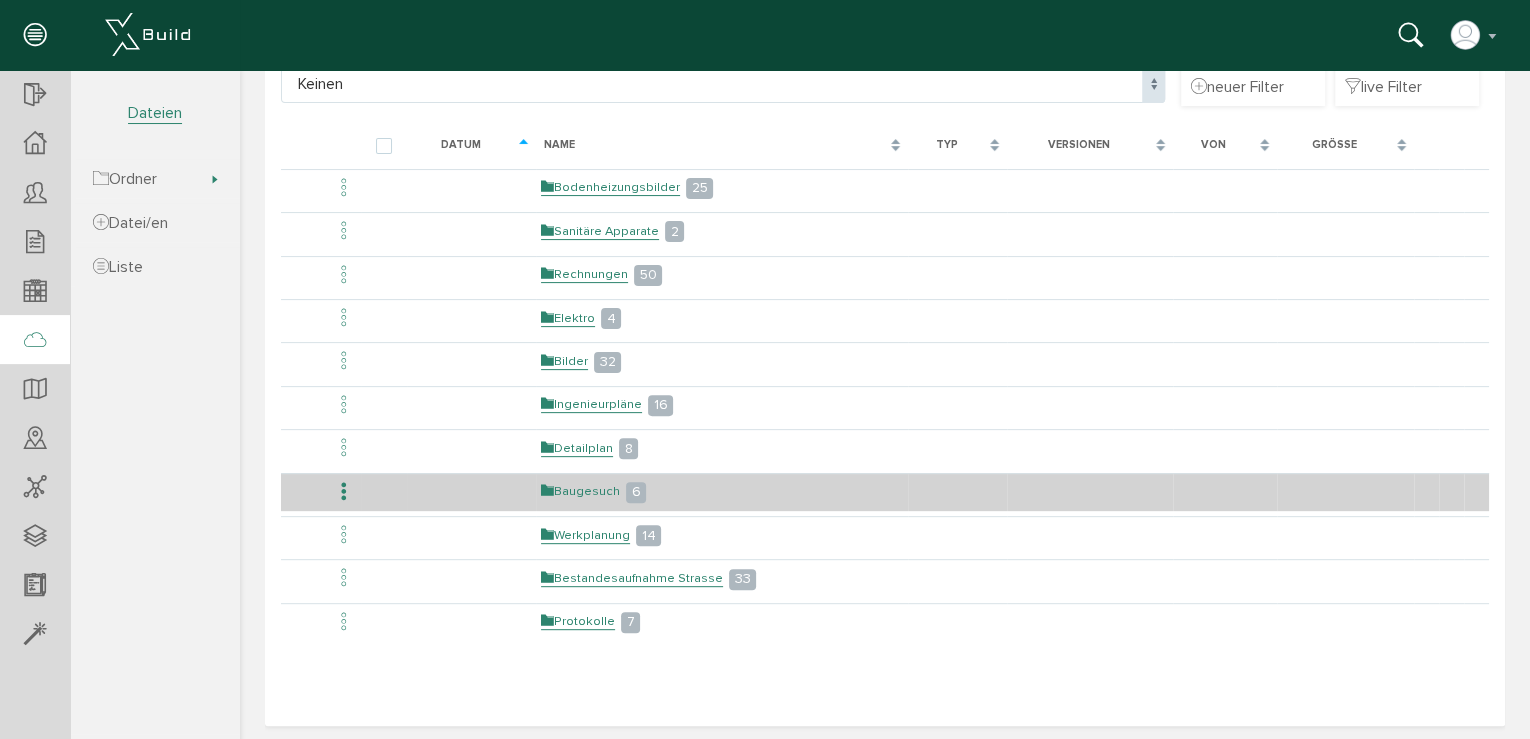 click on "Baugesuch" at bounding box center (580, 491) 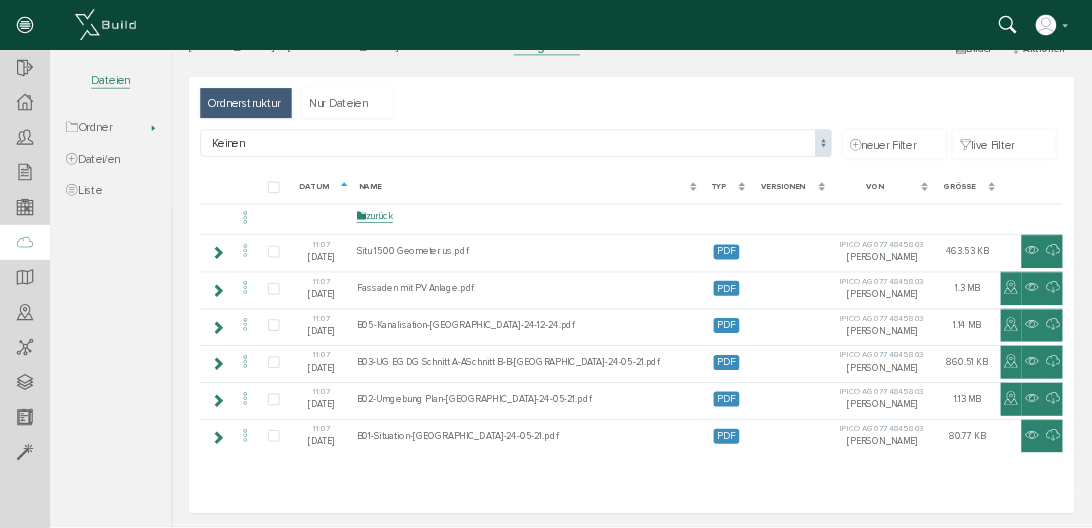 scroll, scrollTop: 0, scrollLeft: 0, axis: both 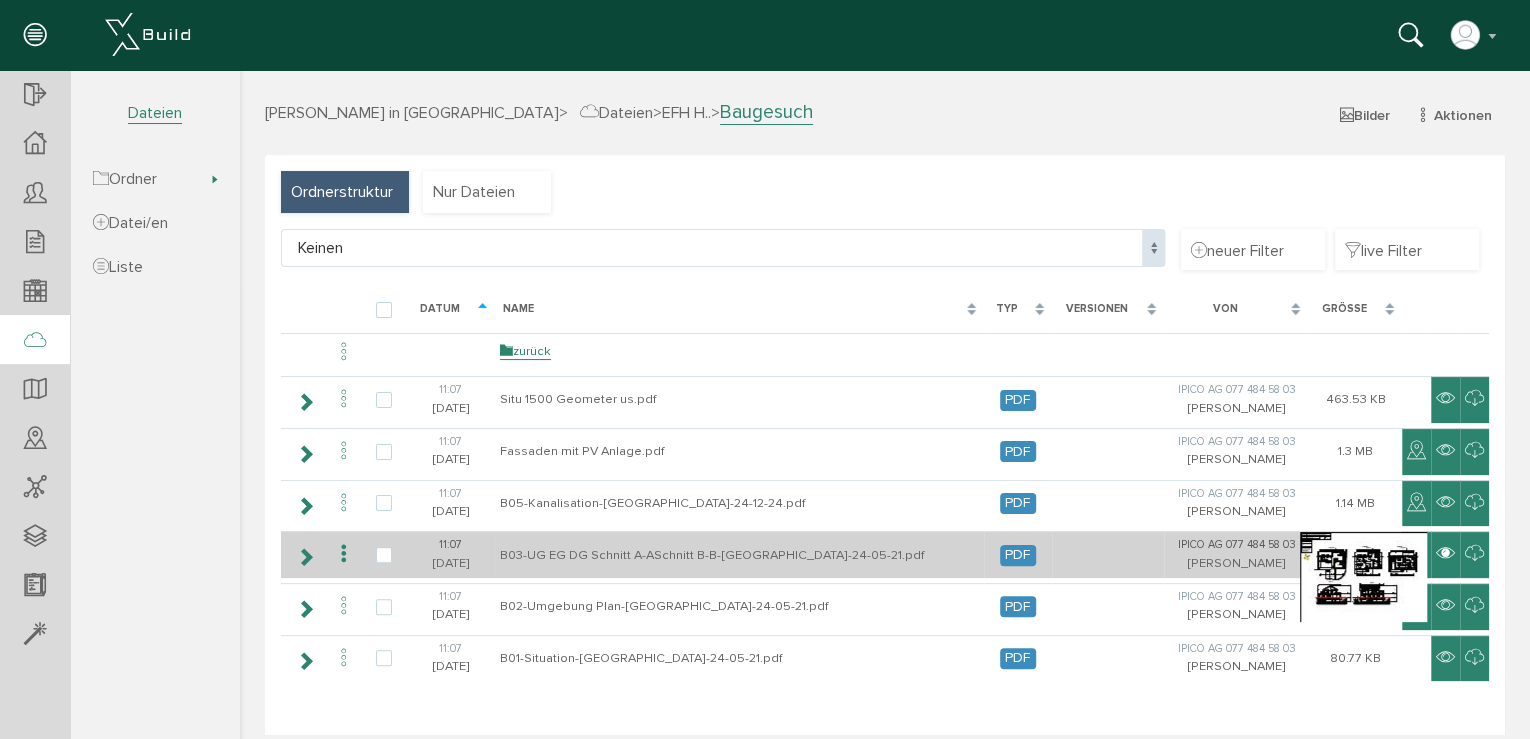click at bounding box center (1445, 554) 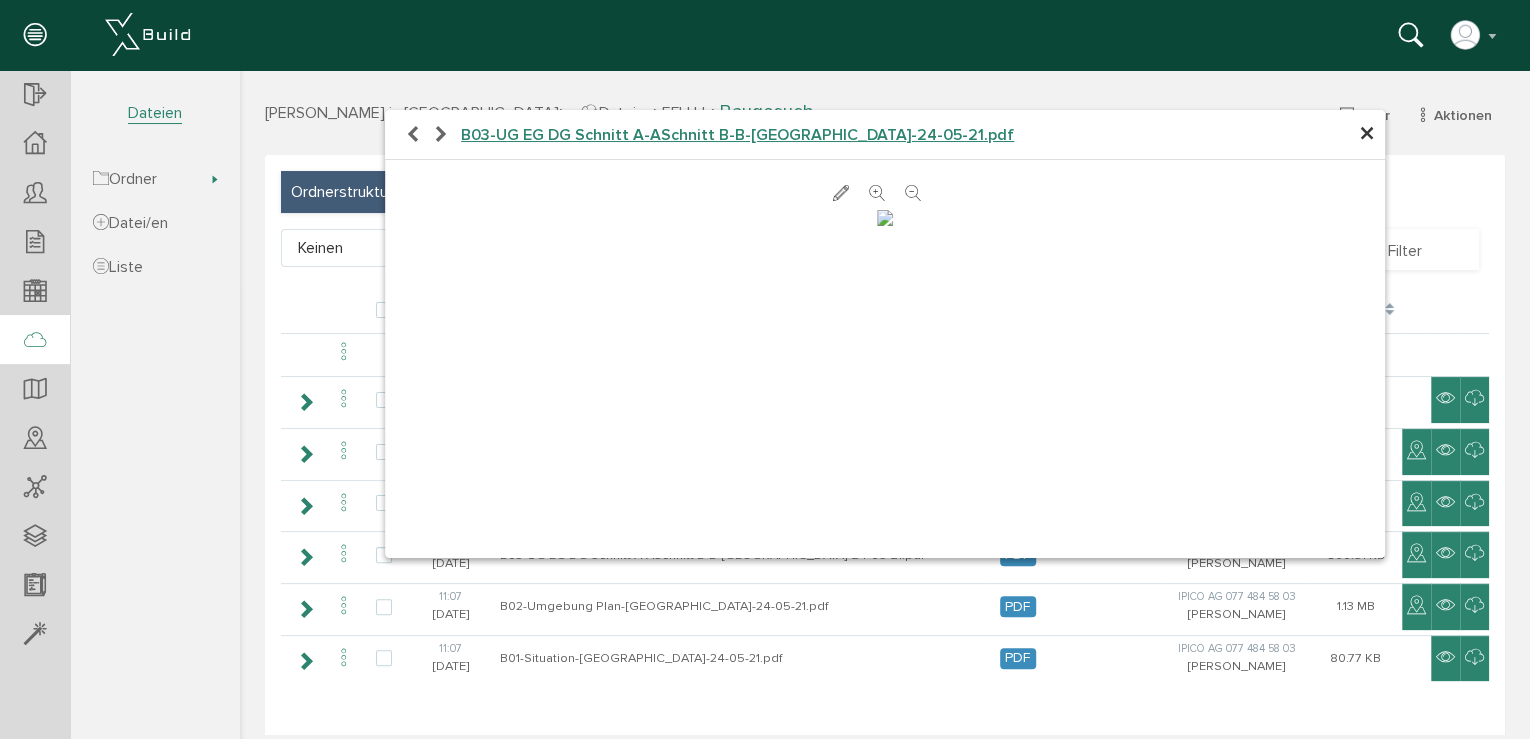 click at bounding box center [885, 218] 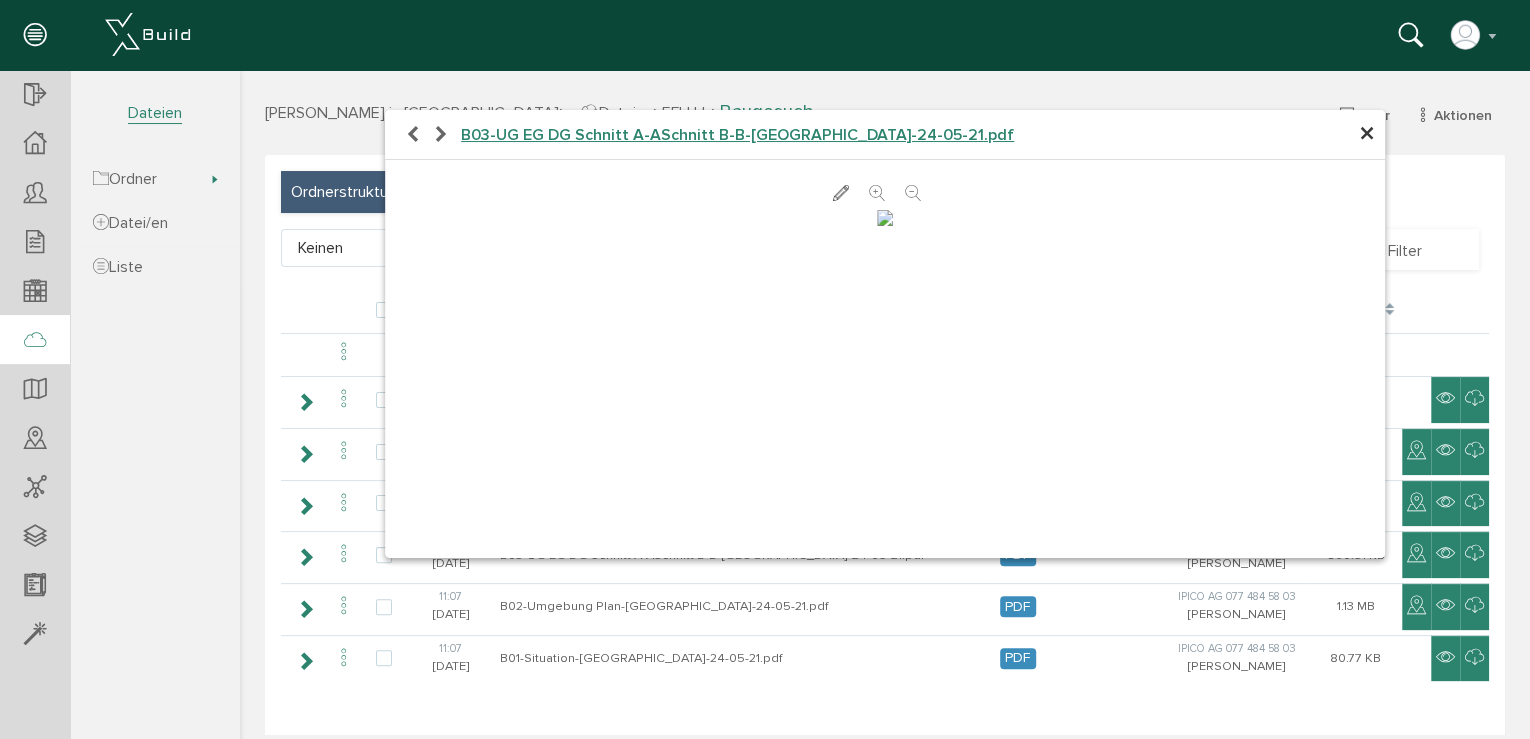click at bounding box center [877, 194] 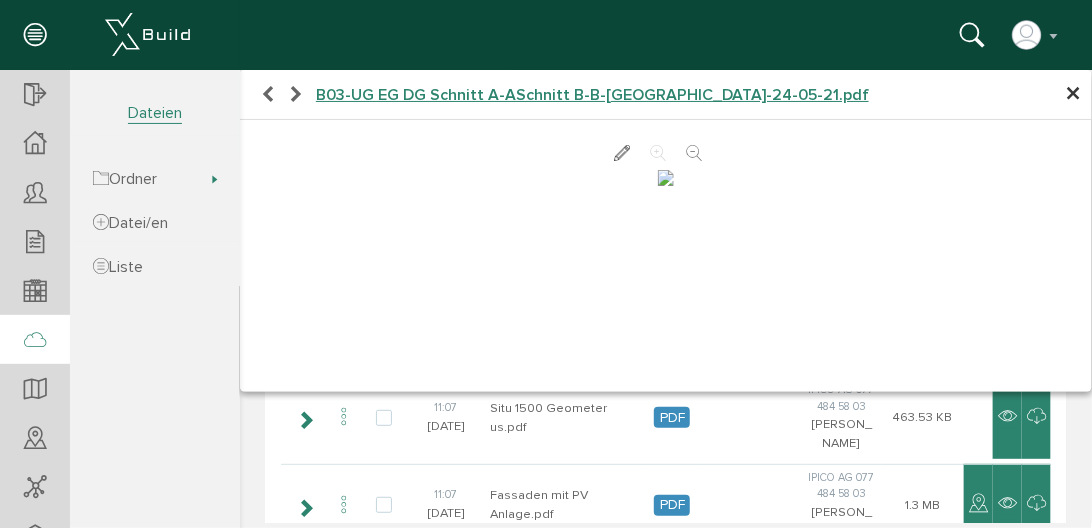 scroll, scrollTop: 114, scrollLeft: 0, axis: vertical 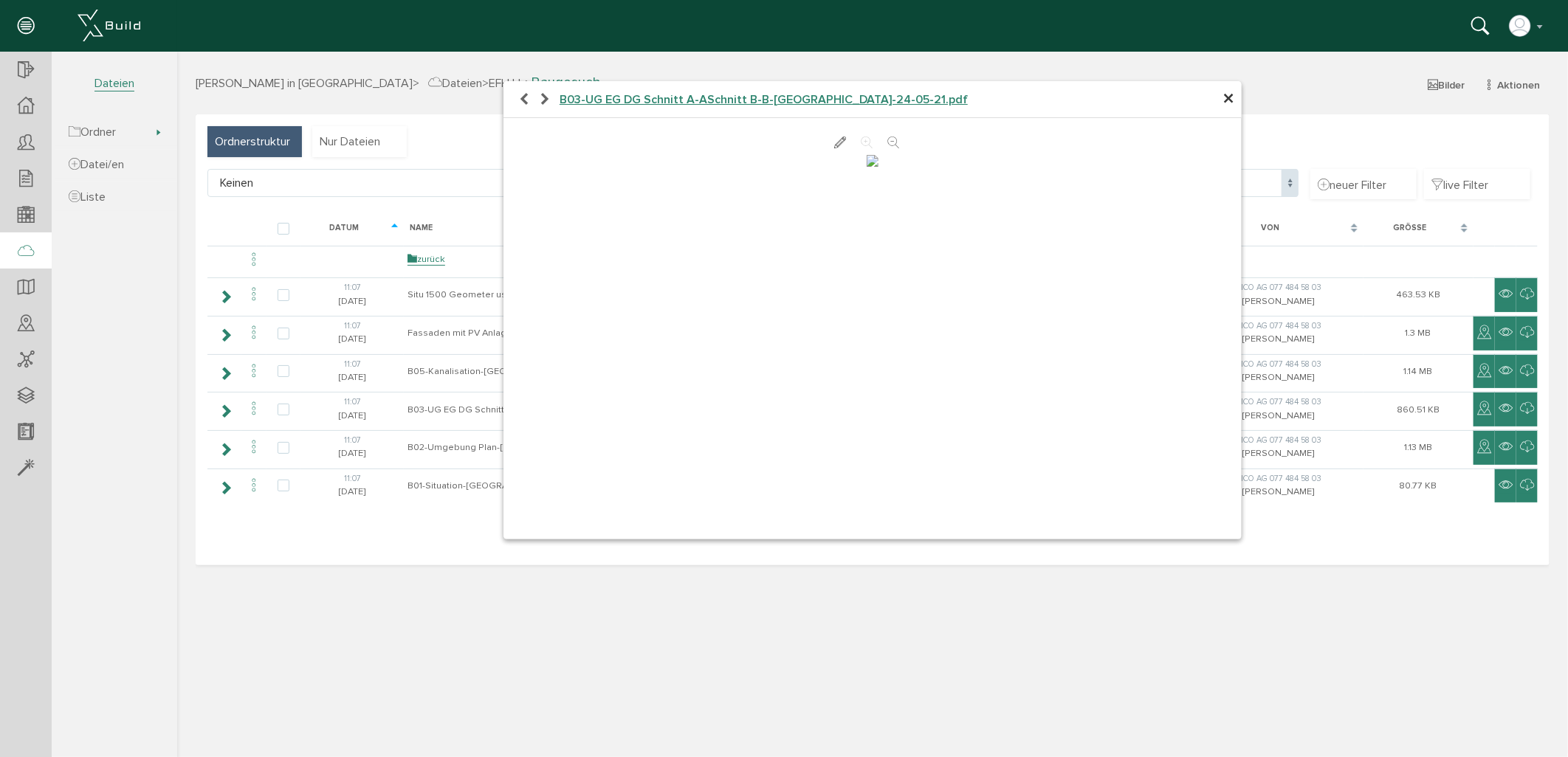 click on "×" at bounding box center [1228, 98] 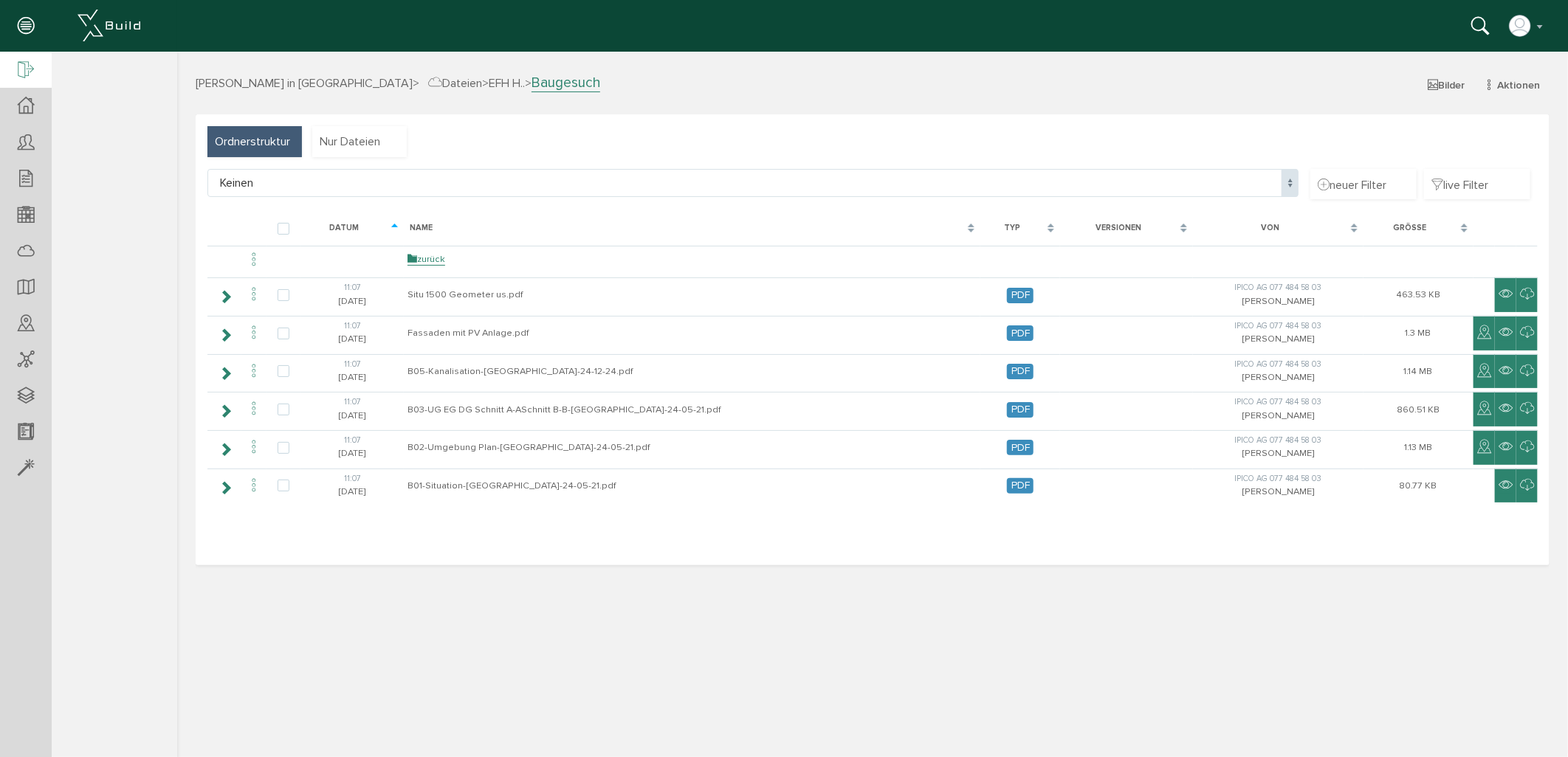 click at bounding box center [26, 71] 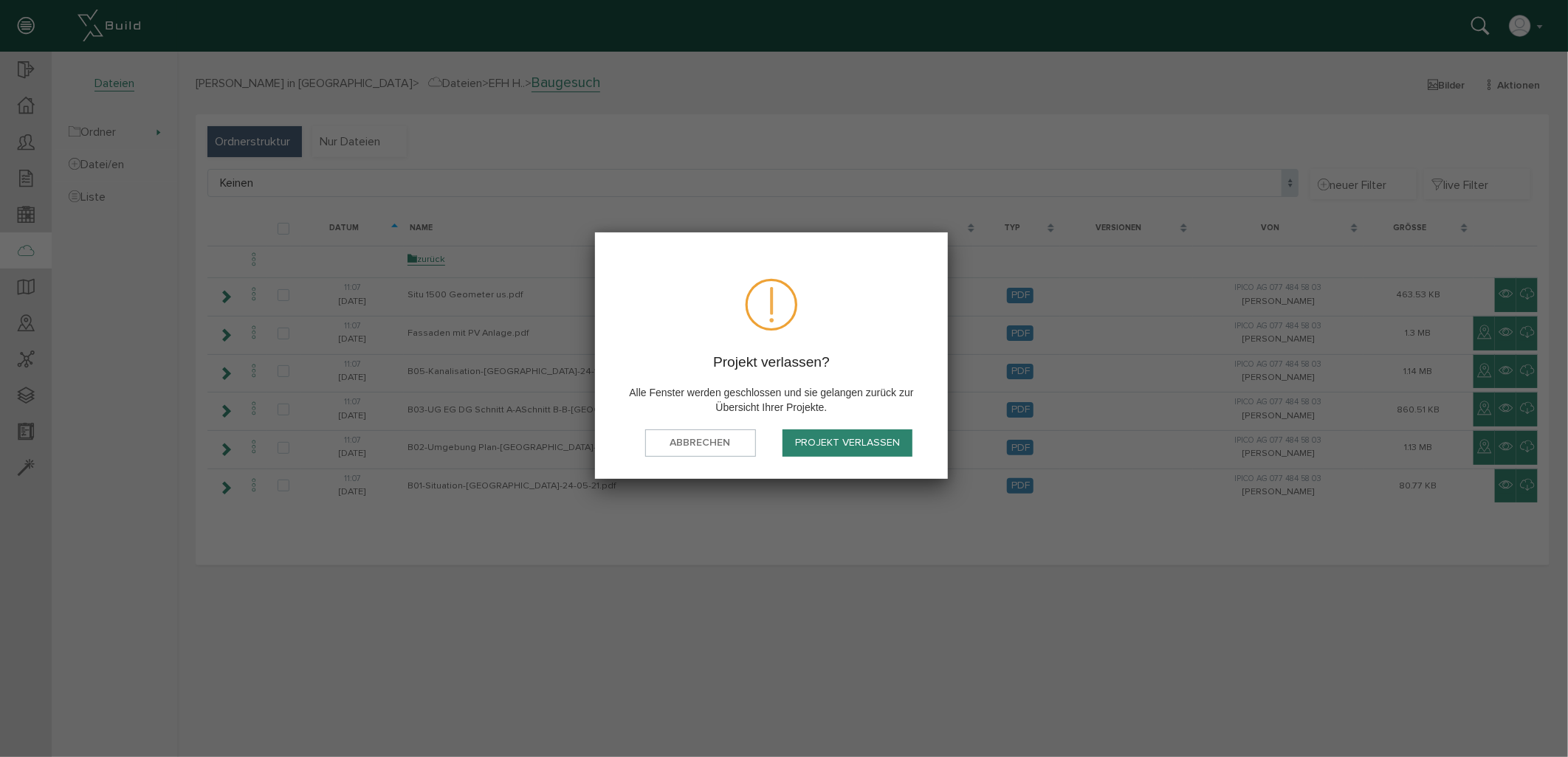 click on "Projekt verlassen" at bounding box center (847, 443) 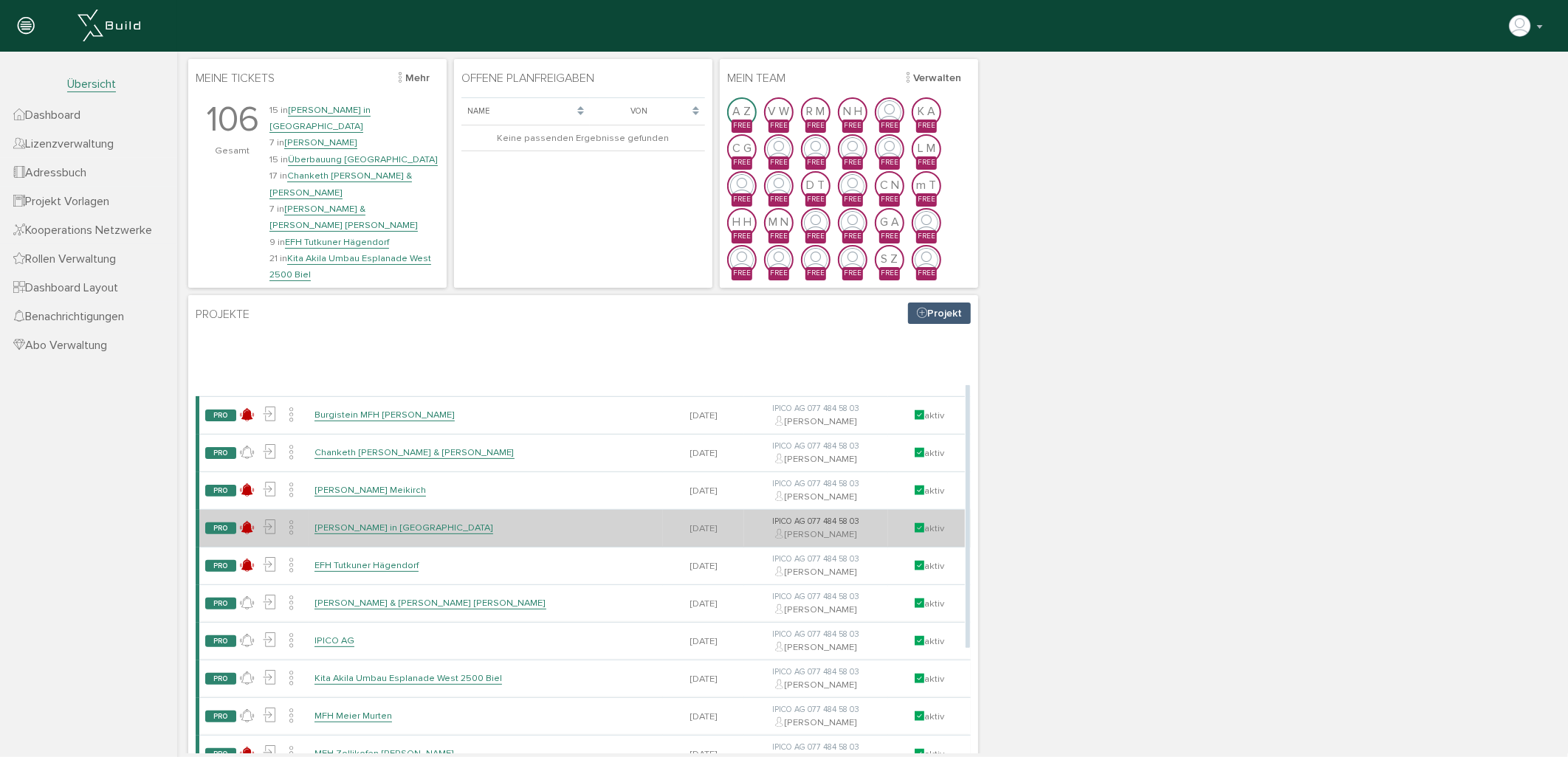click on "[PERSON_NAME] in [GEOGRAPHIC_DATA]" at bounding box center [403, 527] 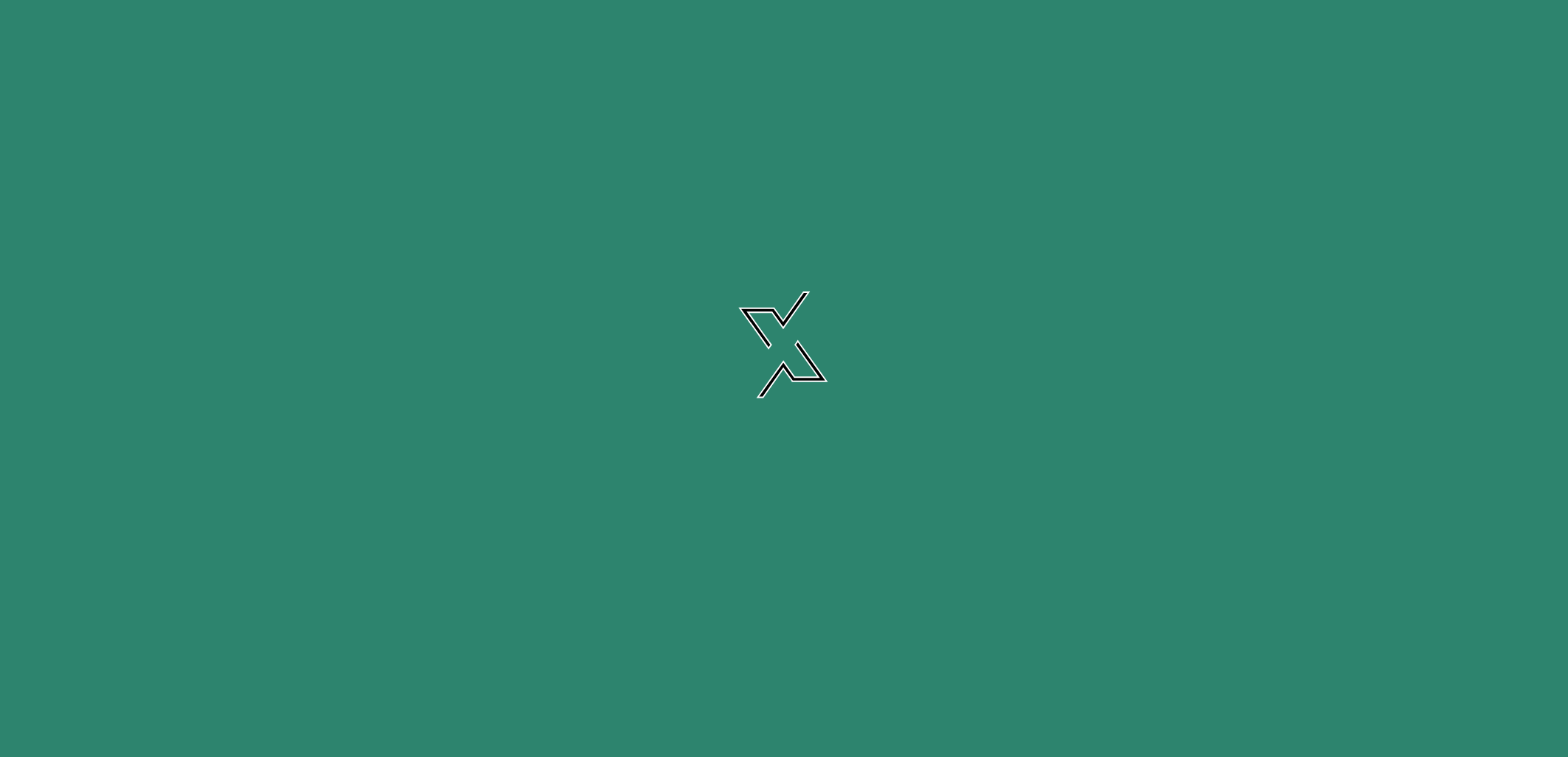 scroll, scrollTop: 0, scrollLeft: 0, axis: both 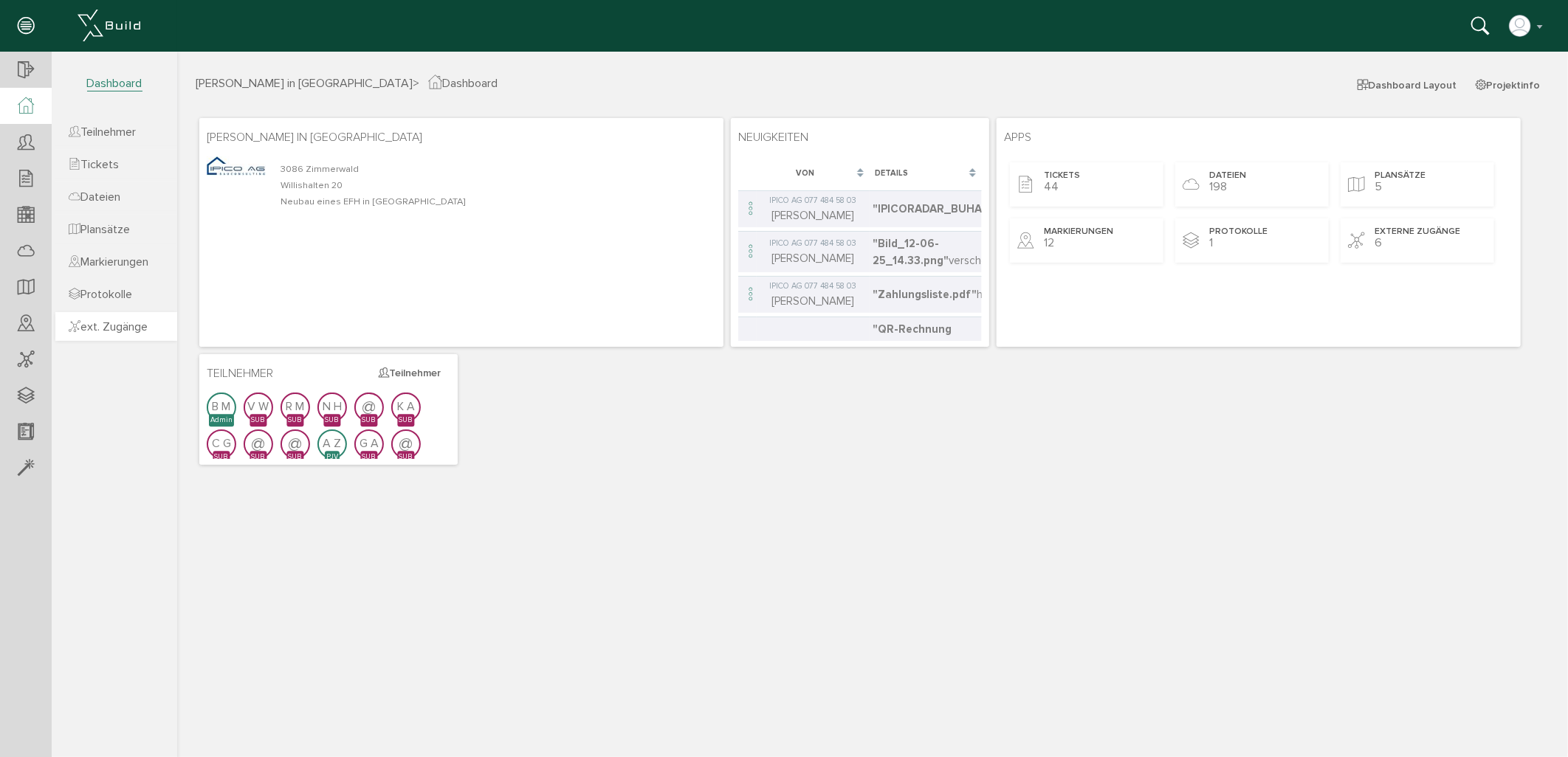 click on "ext. Zugänge" at bounding box center [108, 327] 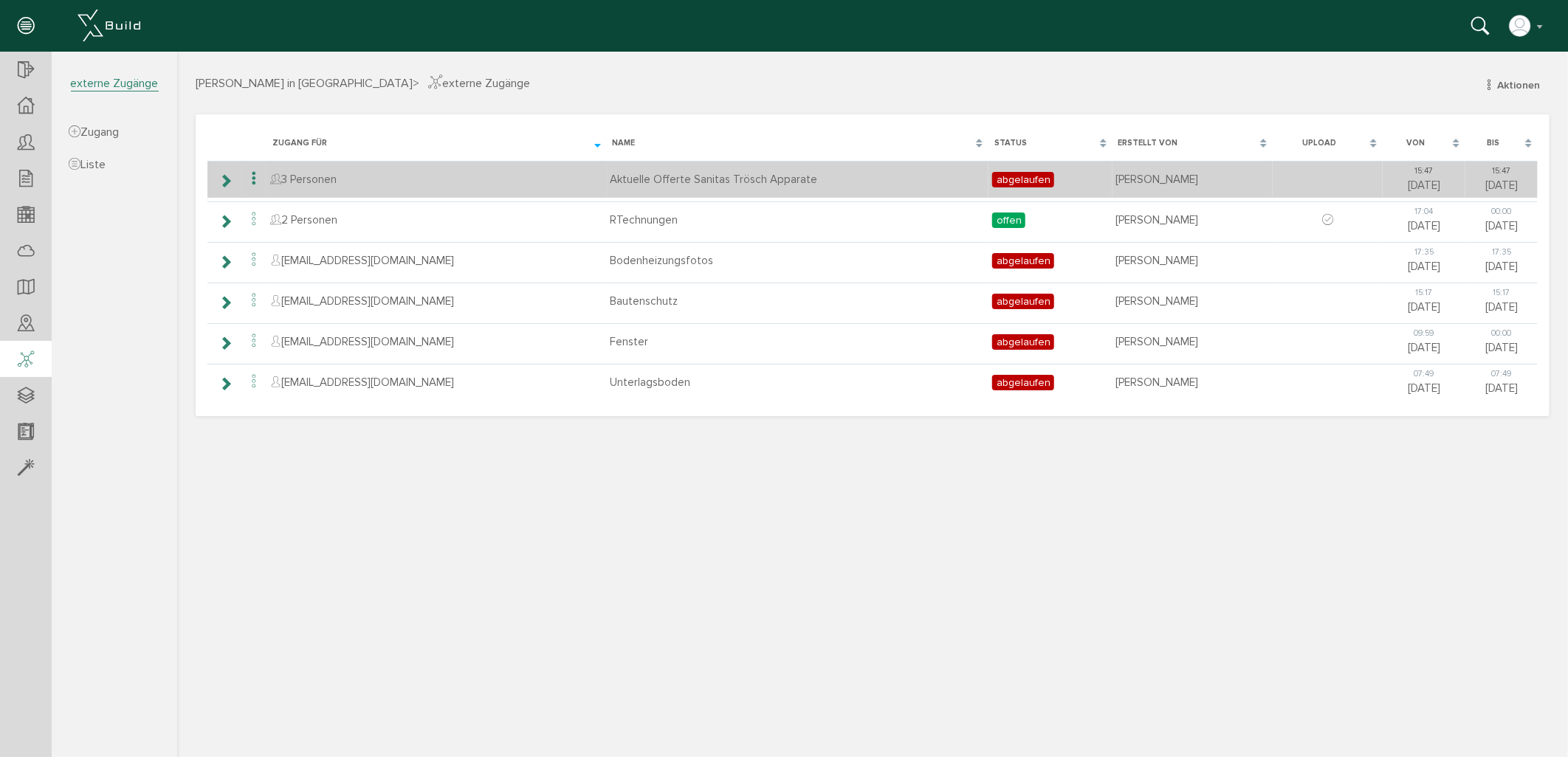 click at bounding box center [224, 180] 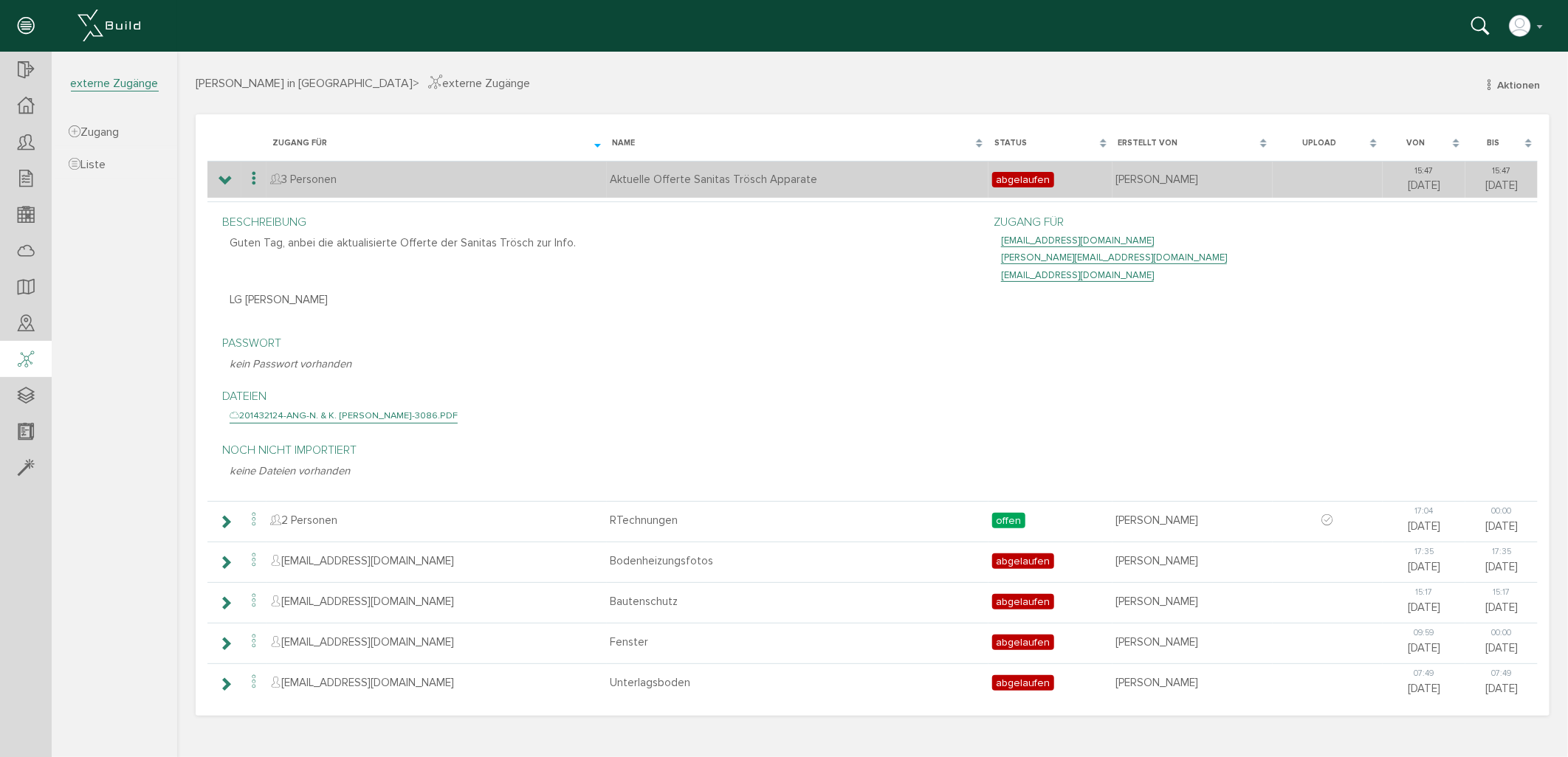 click at bounding box center [224, 180] 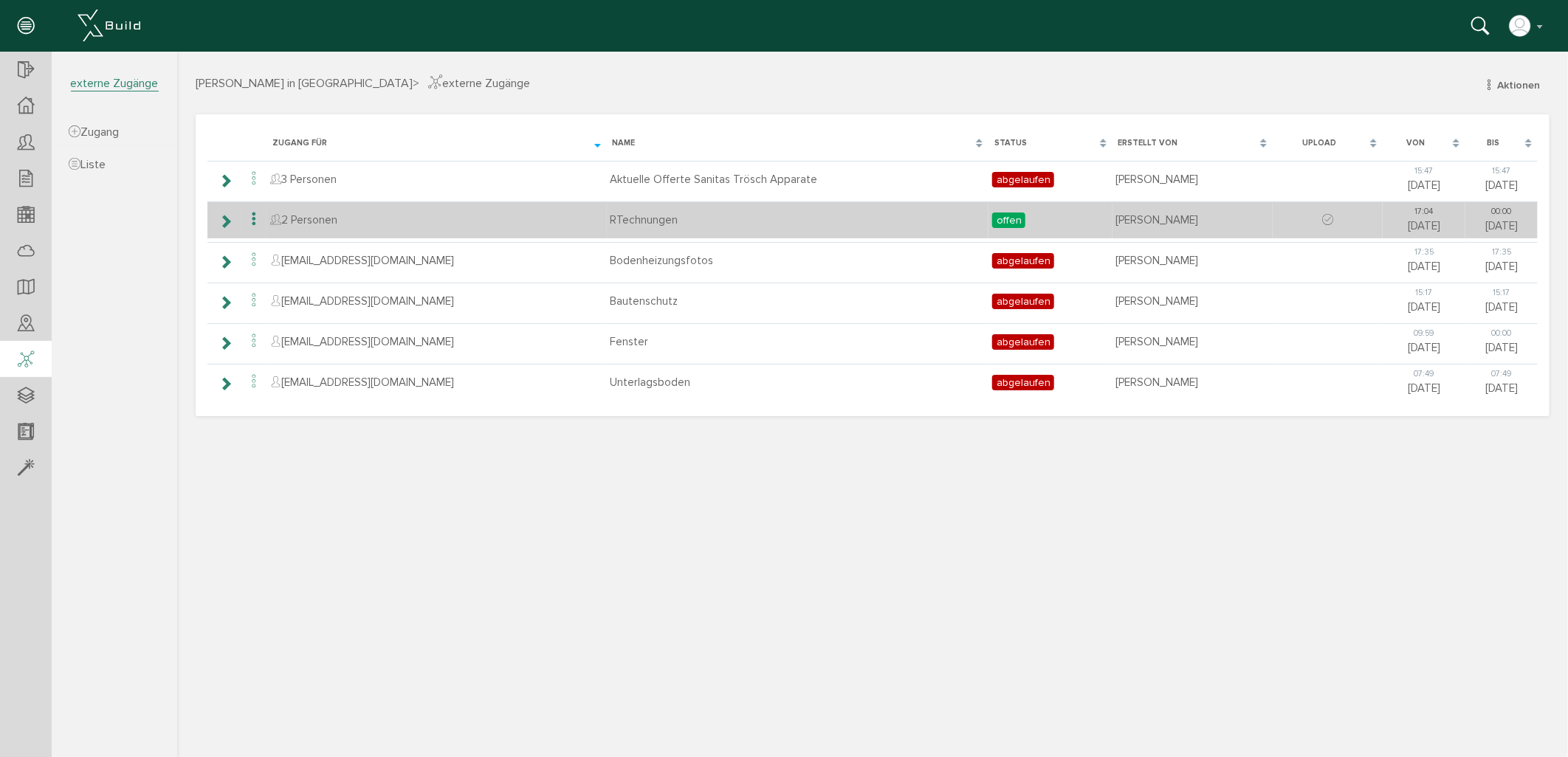 click at bounding box center (224, 221) 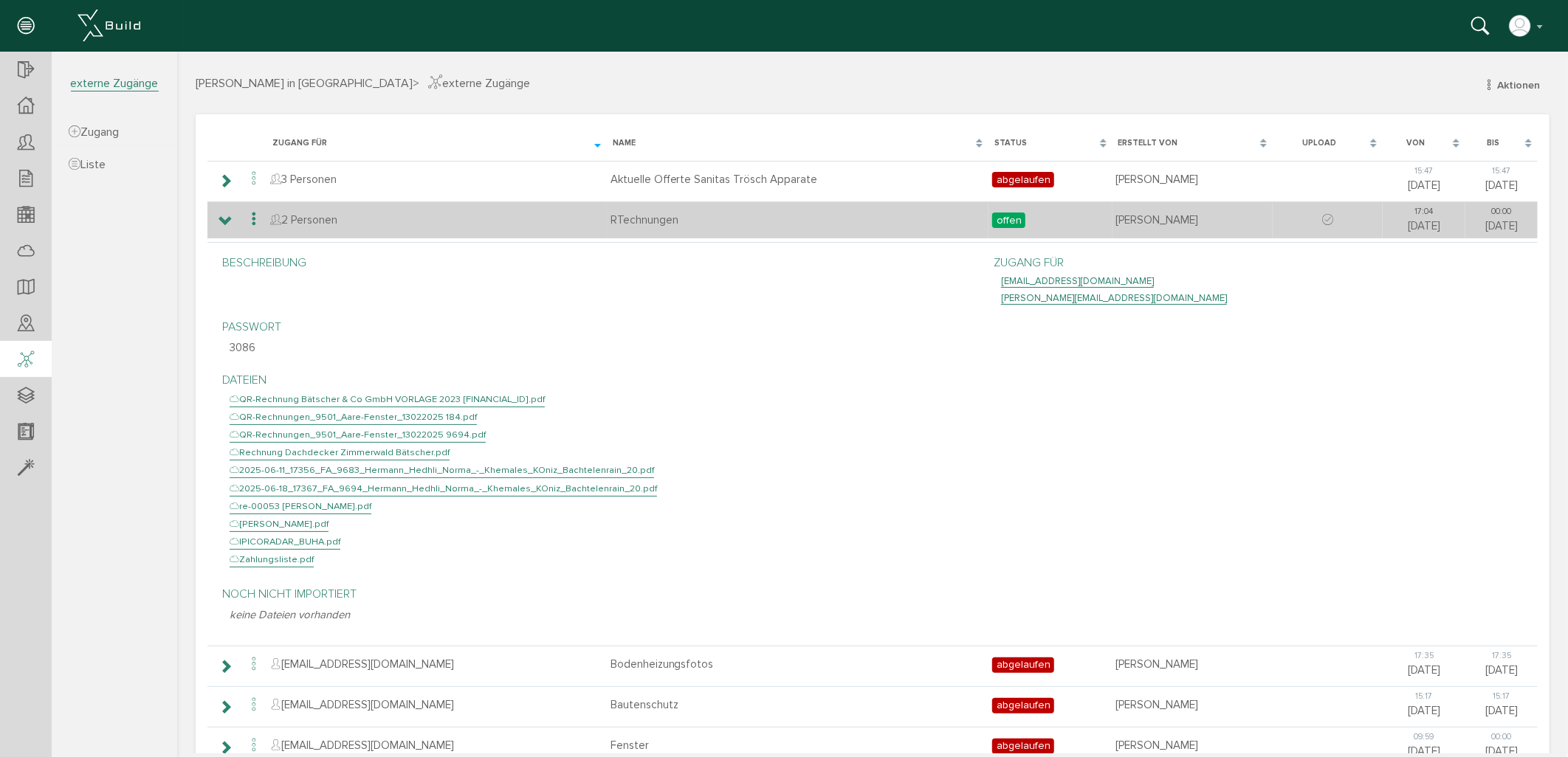 click at bounding box center (224, 221) 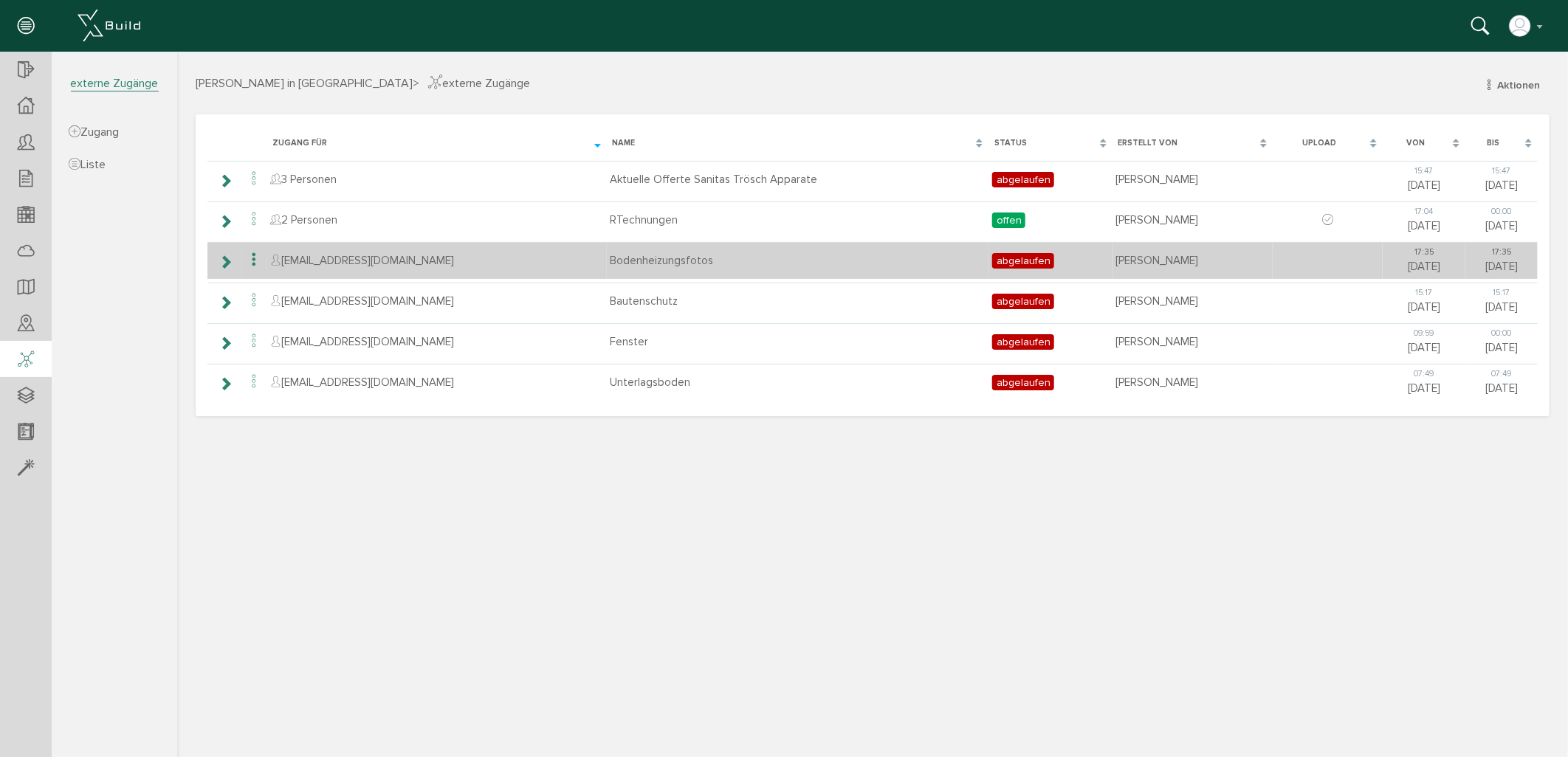 click at bounding box center [224, 261] 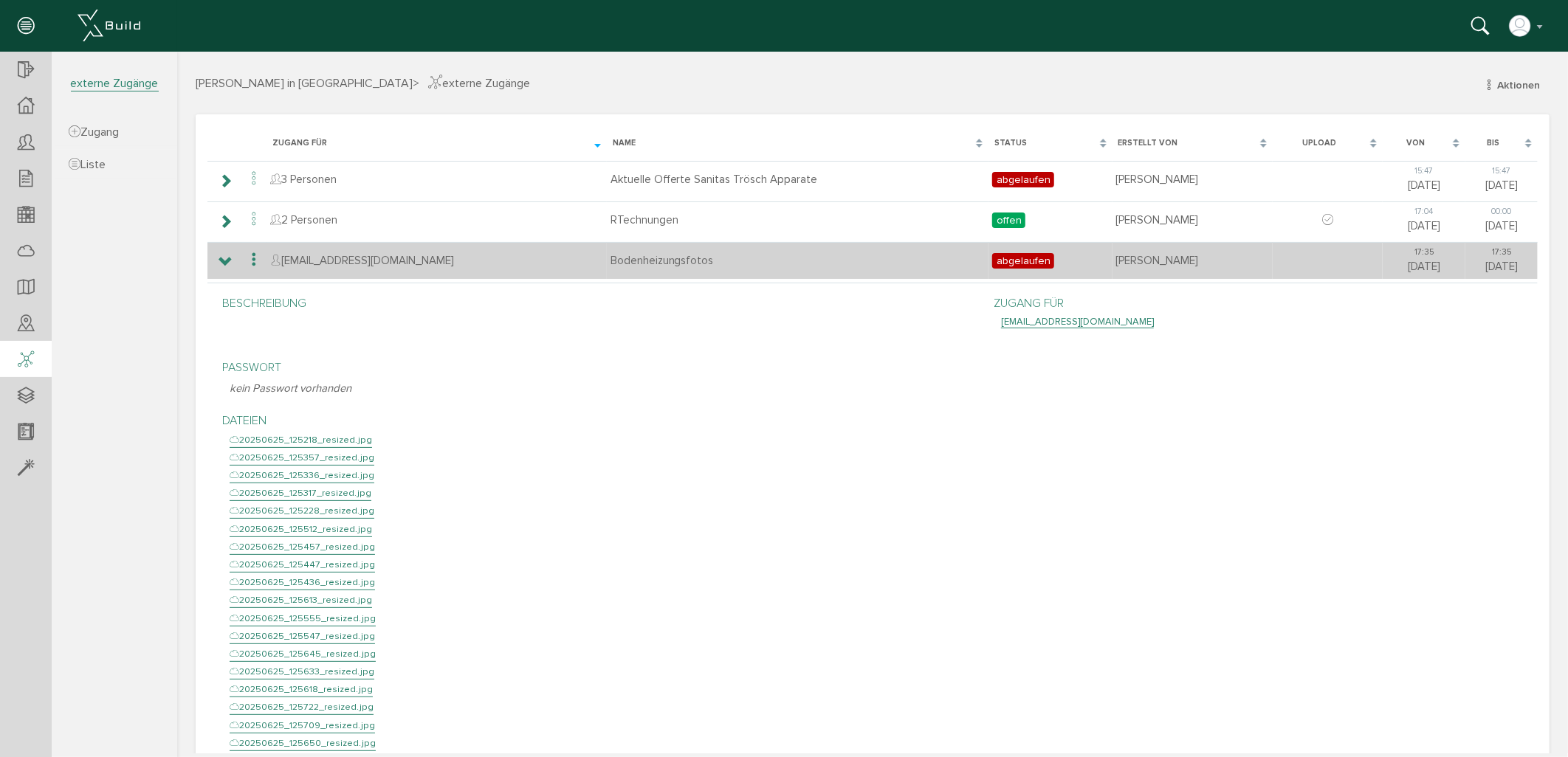 click at bounding box center [224, 261] 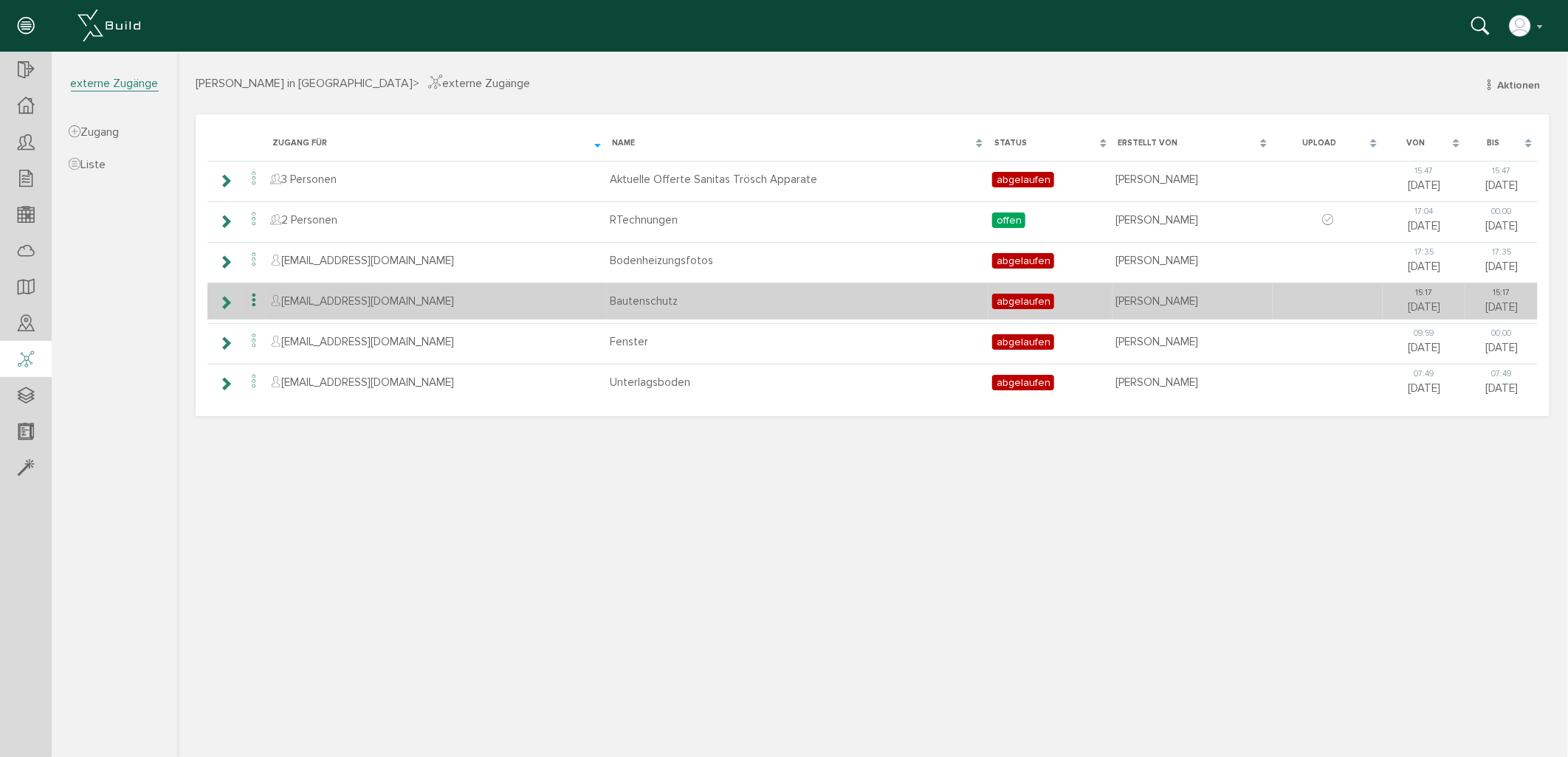 click at bounding box center (224, 302) 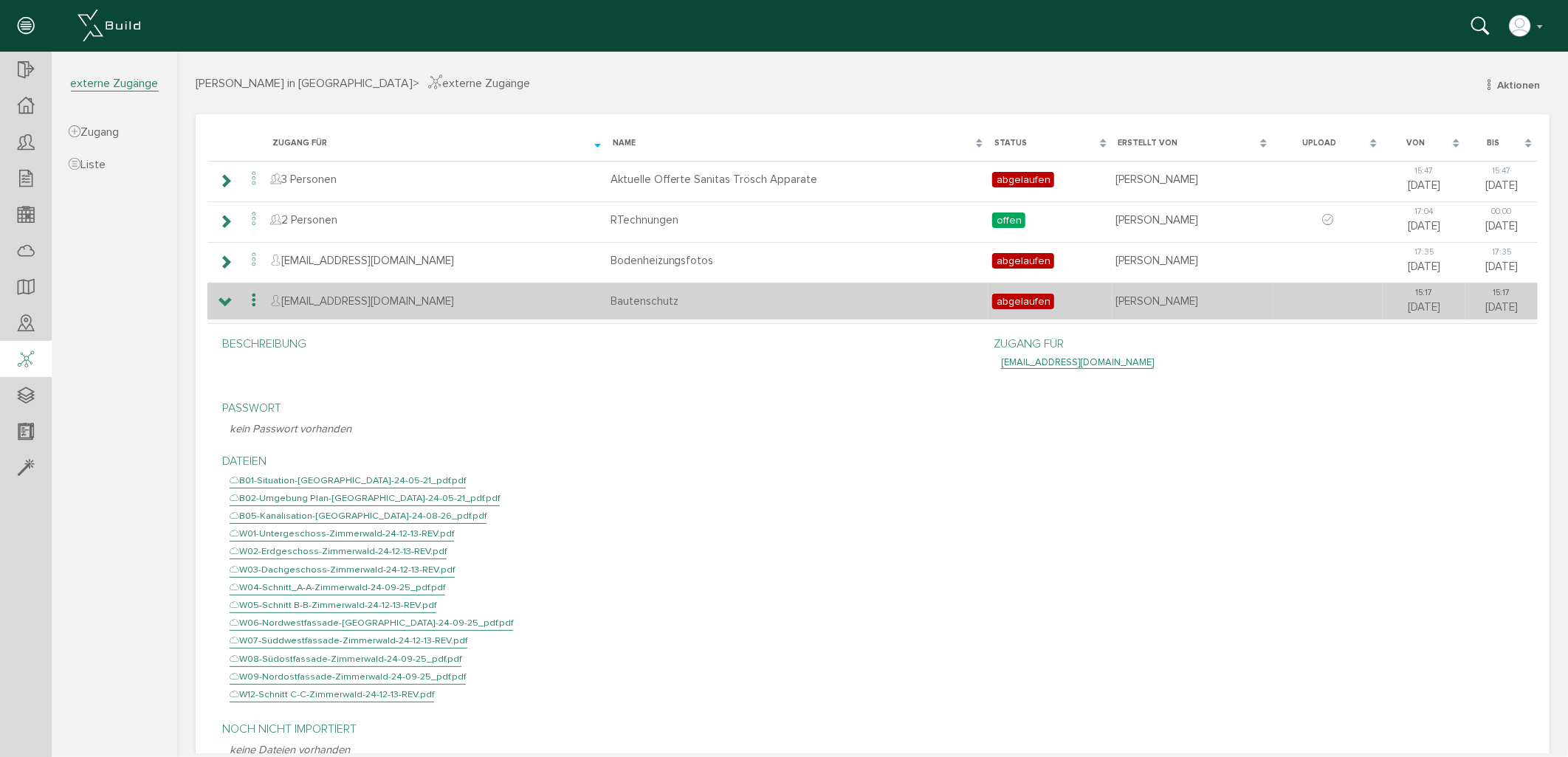 click at bounding box center (224, 302) 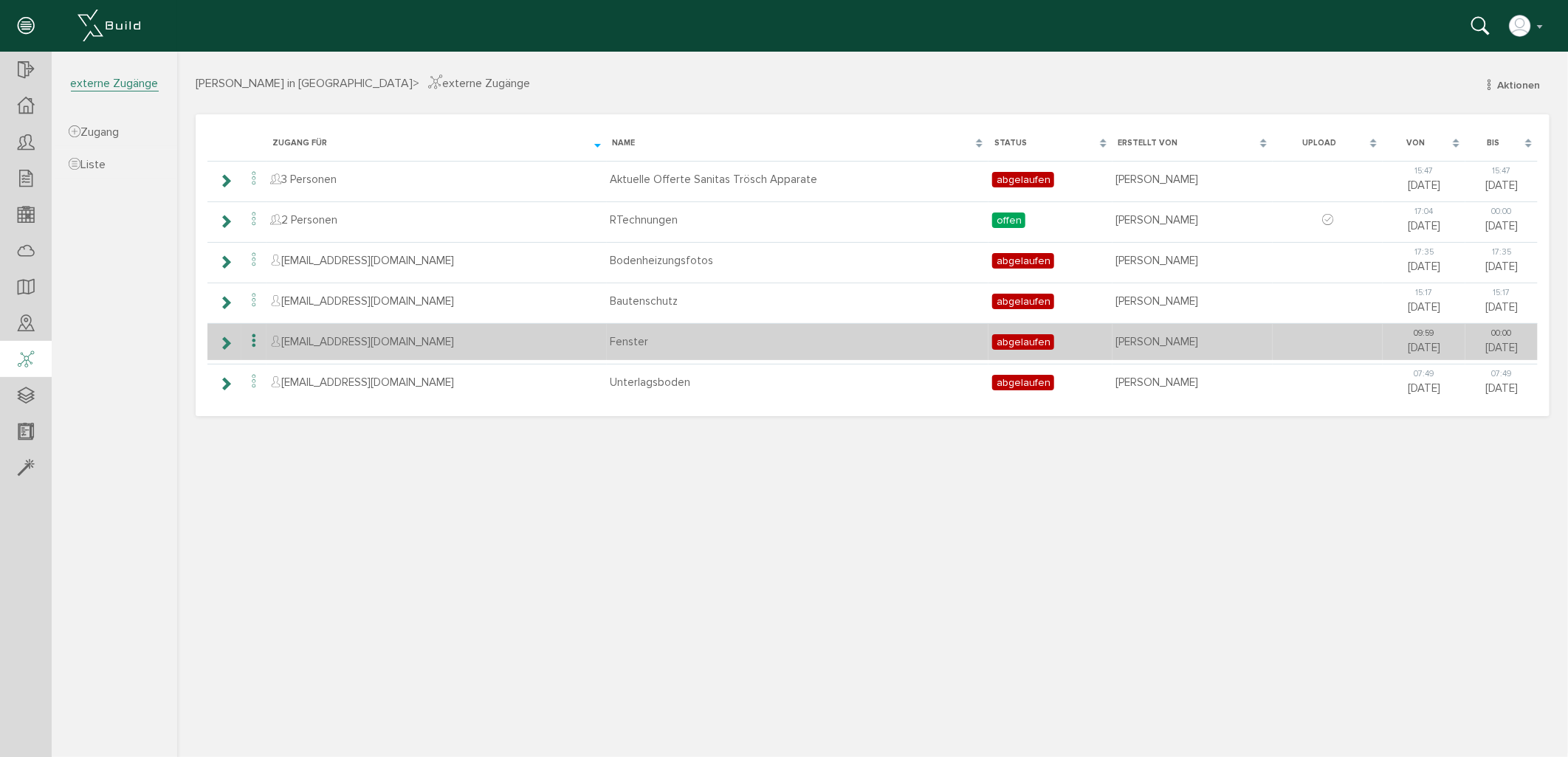 click at bounding box center [224, 342] 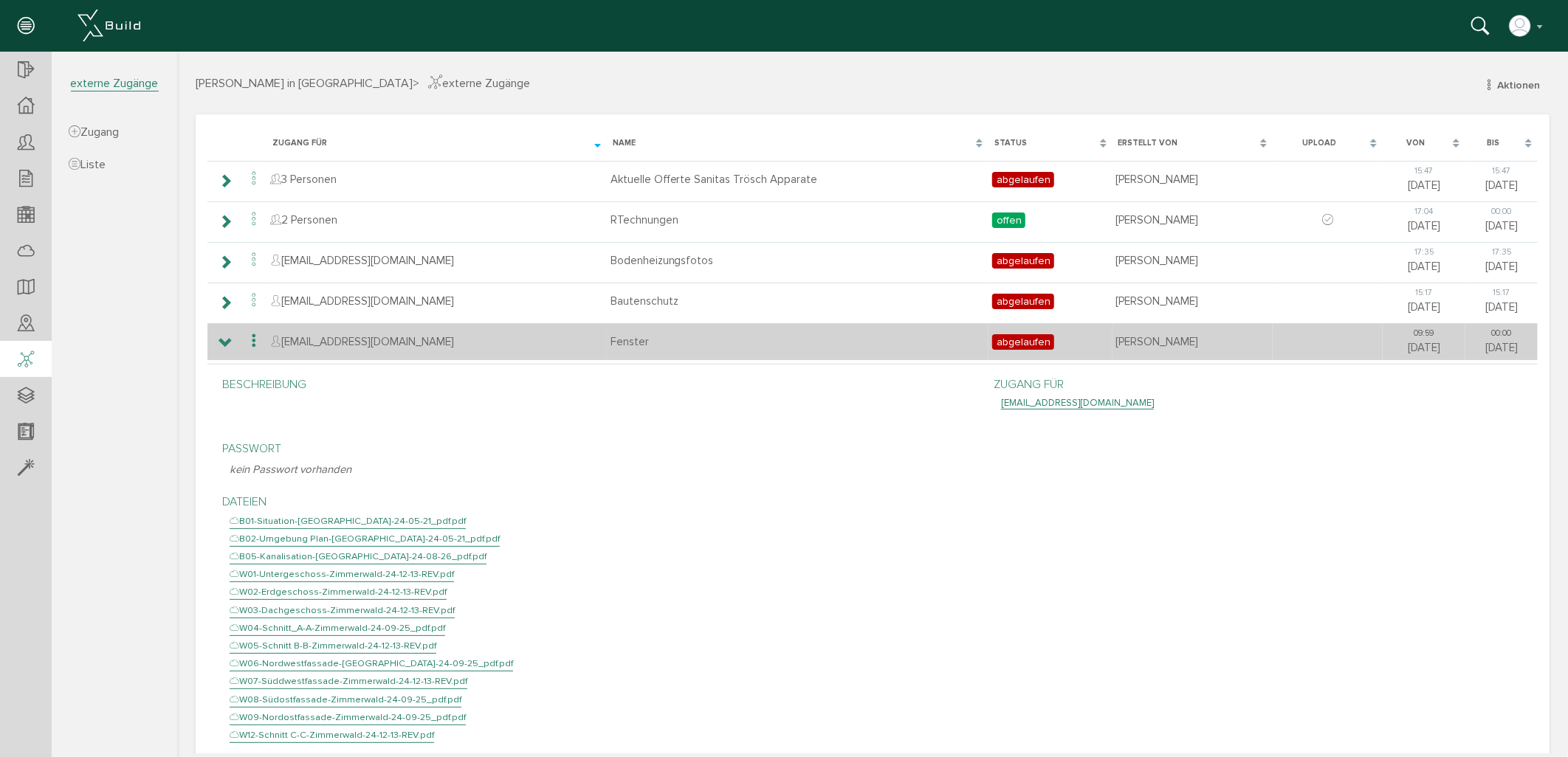click at bounding box center (224, 342) 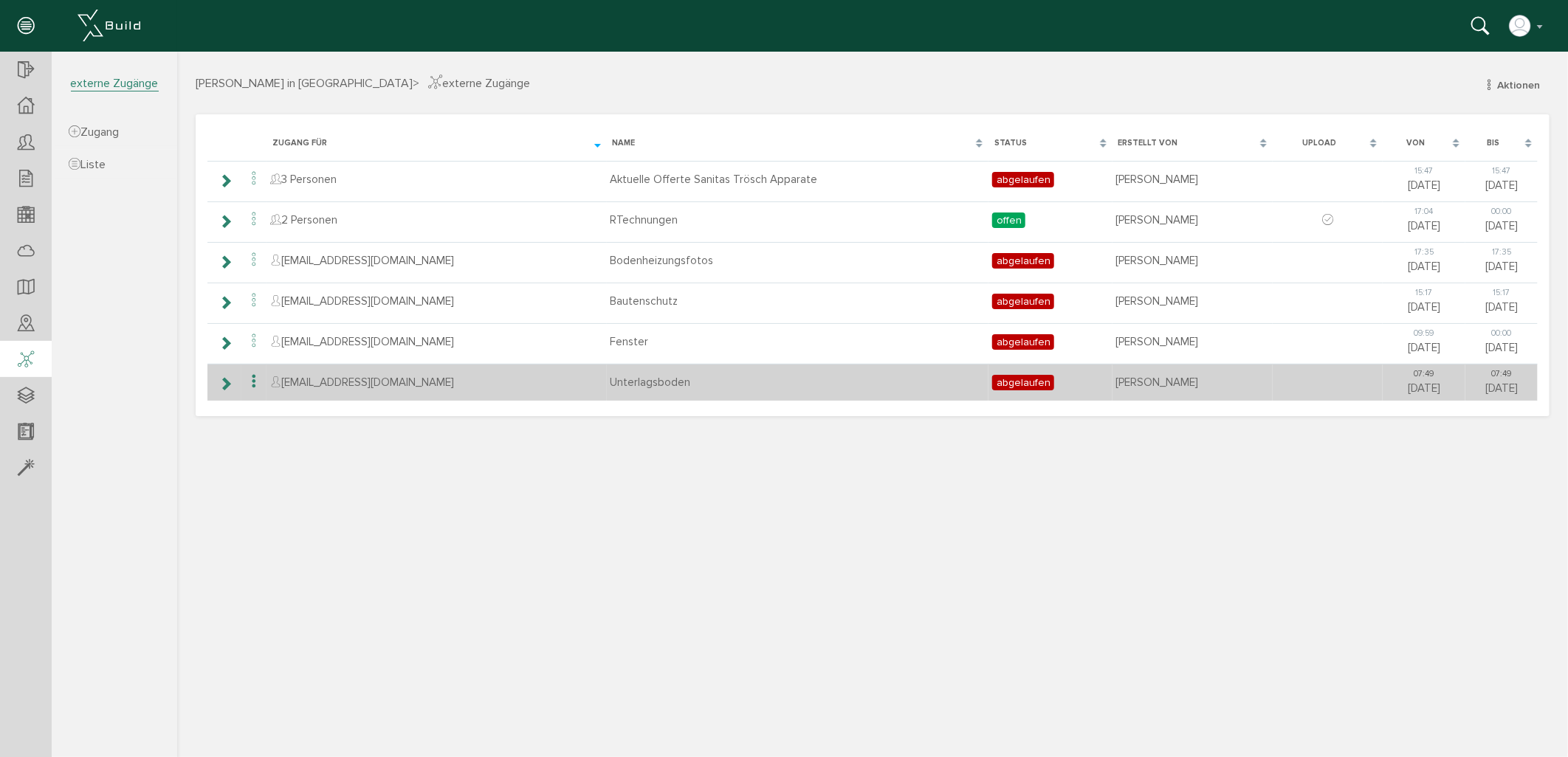 click at bounding box center [224, 383] 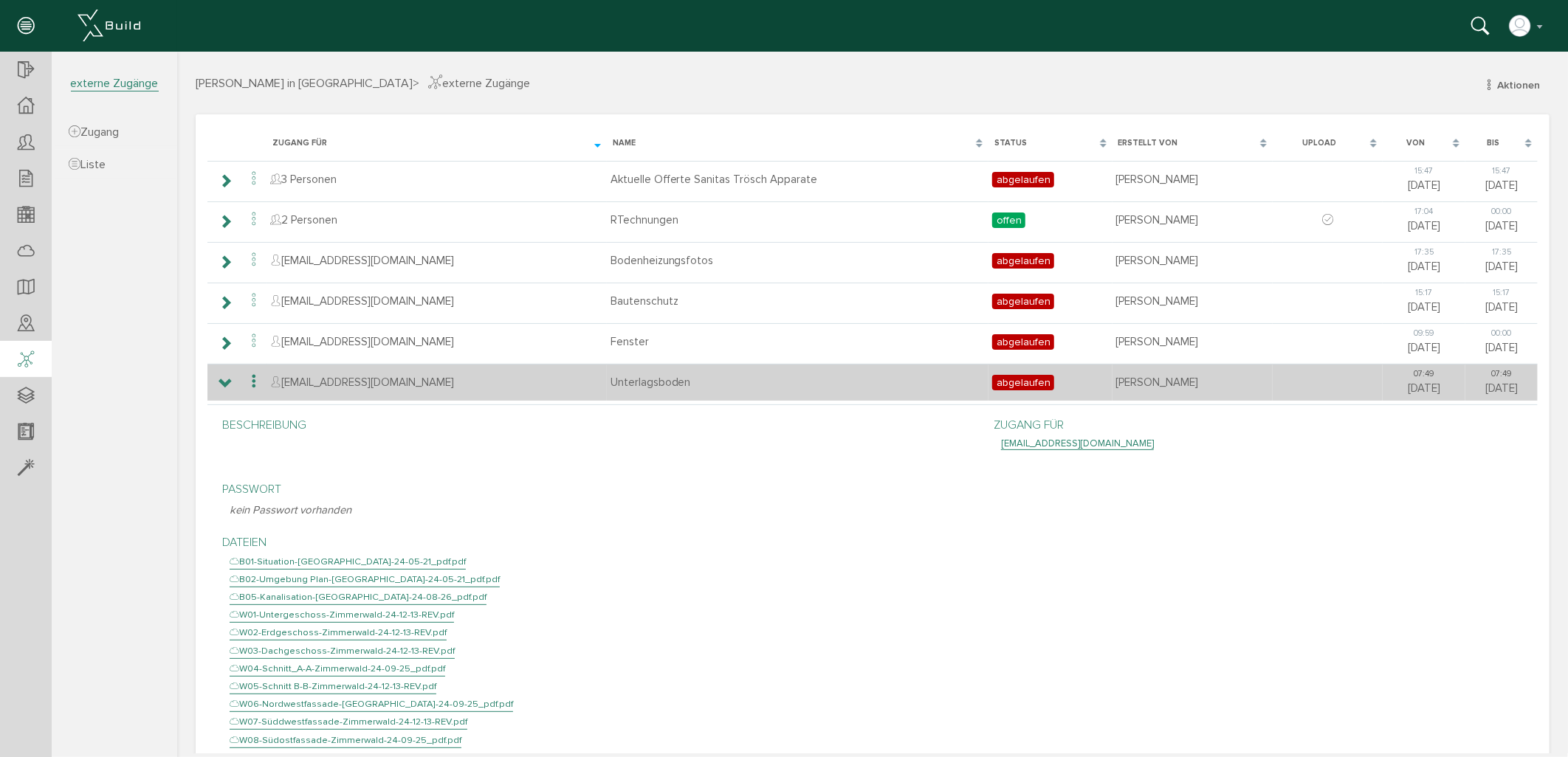 click at bounding box center (224, 383) 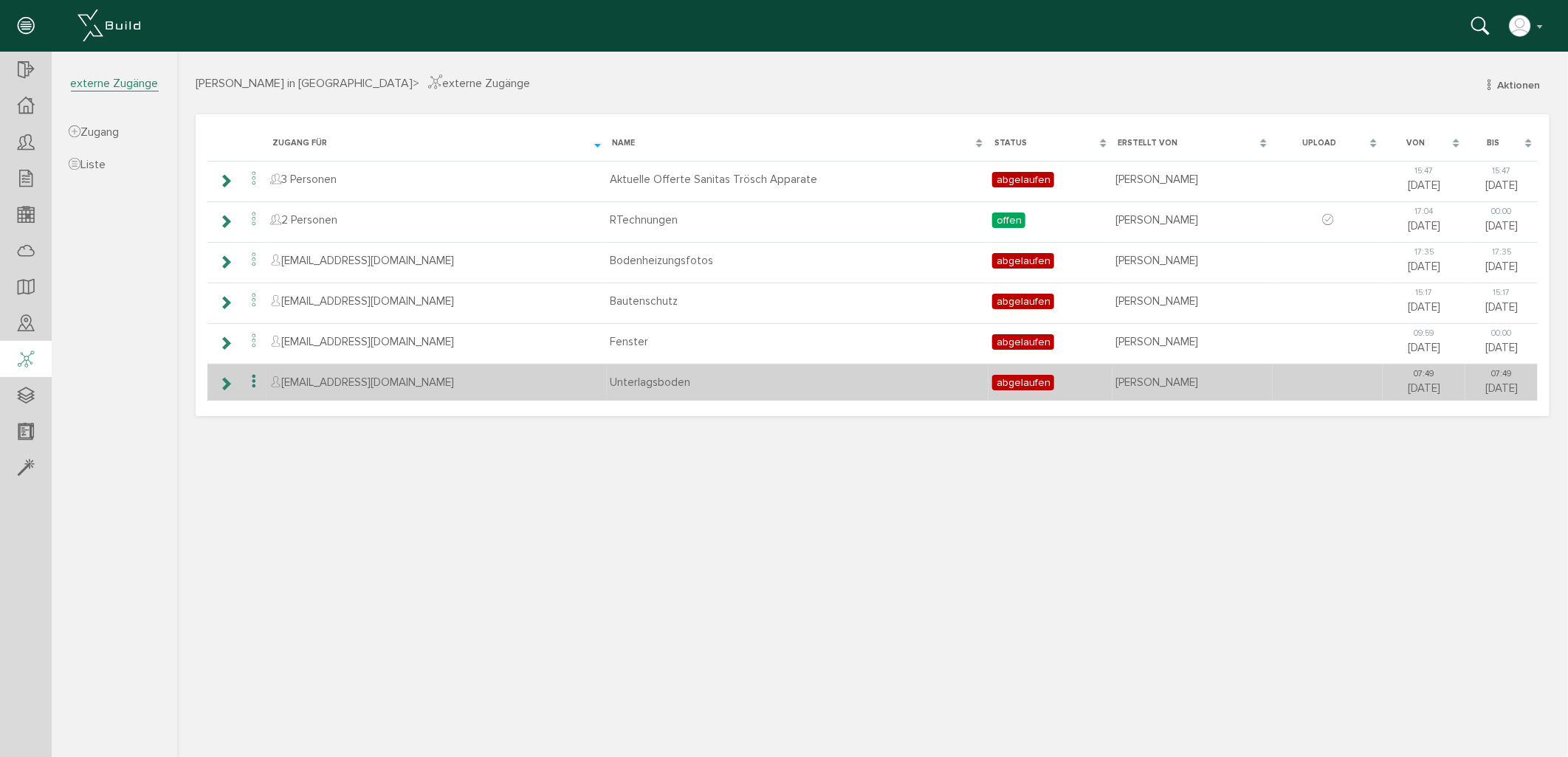 click at bounding box center [253, 381] 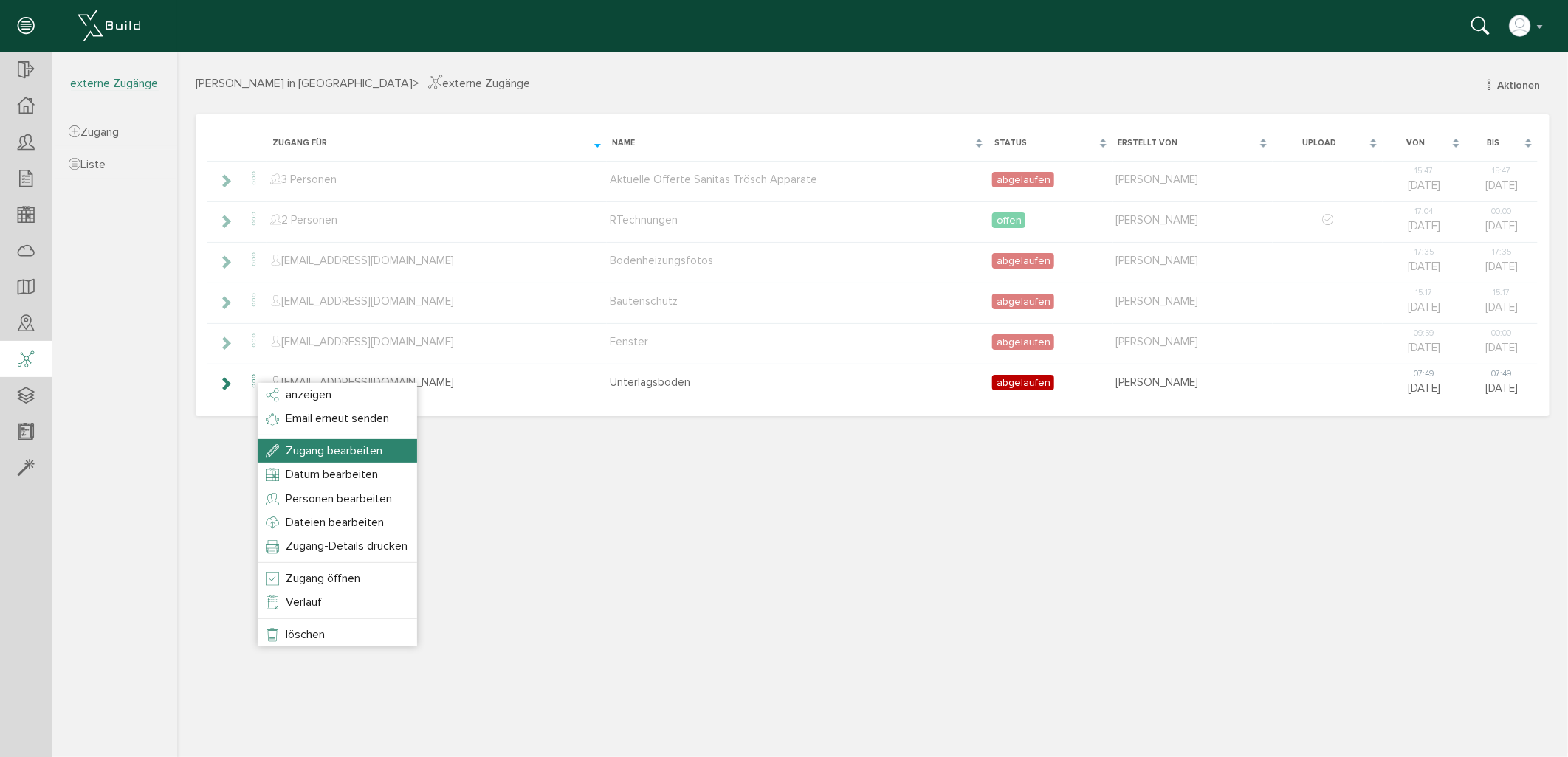 click on "Zugang bearbeiten" at bounding box center (333, 450) 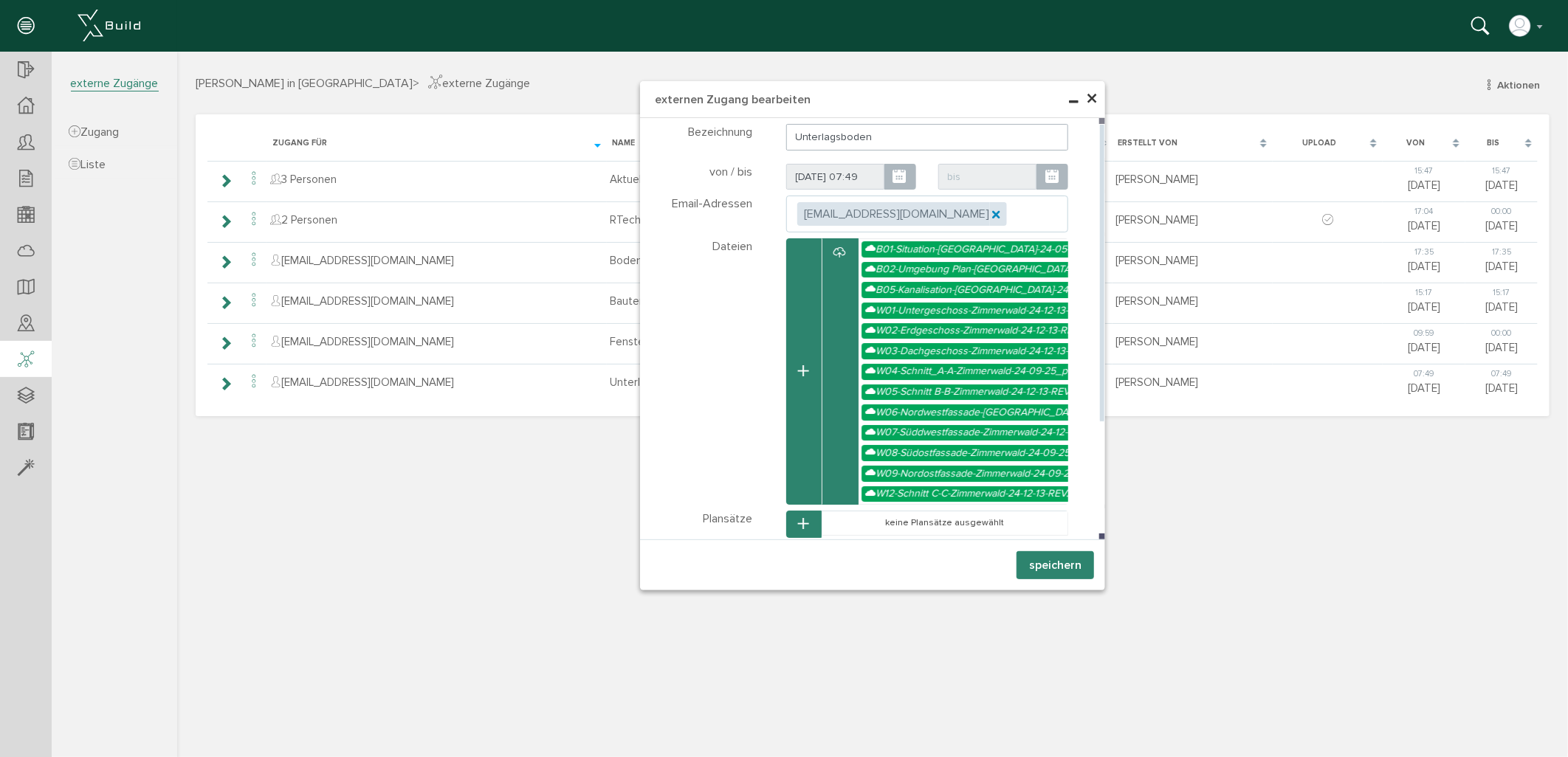 click at bounding box center (994, 212) 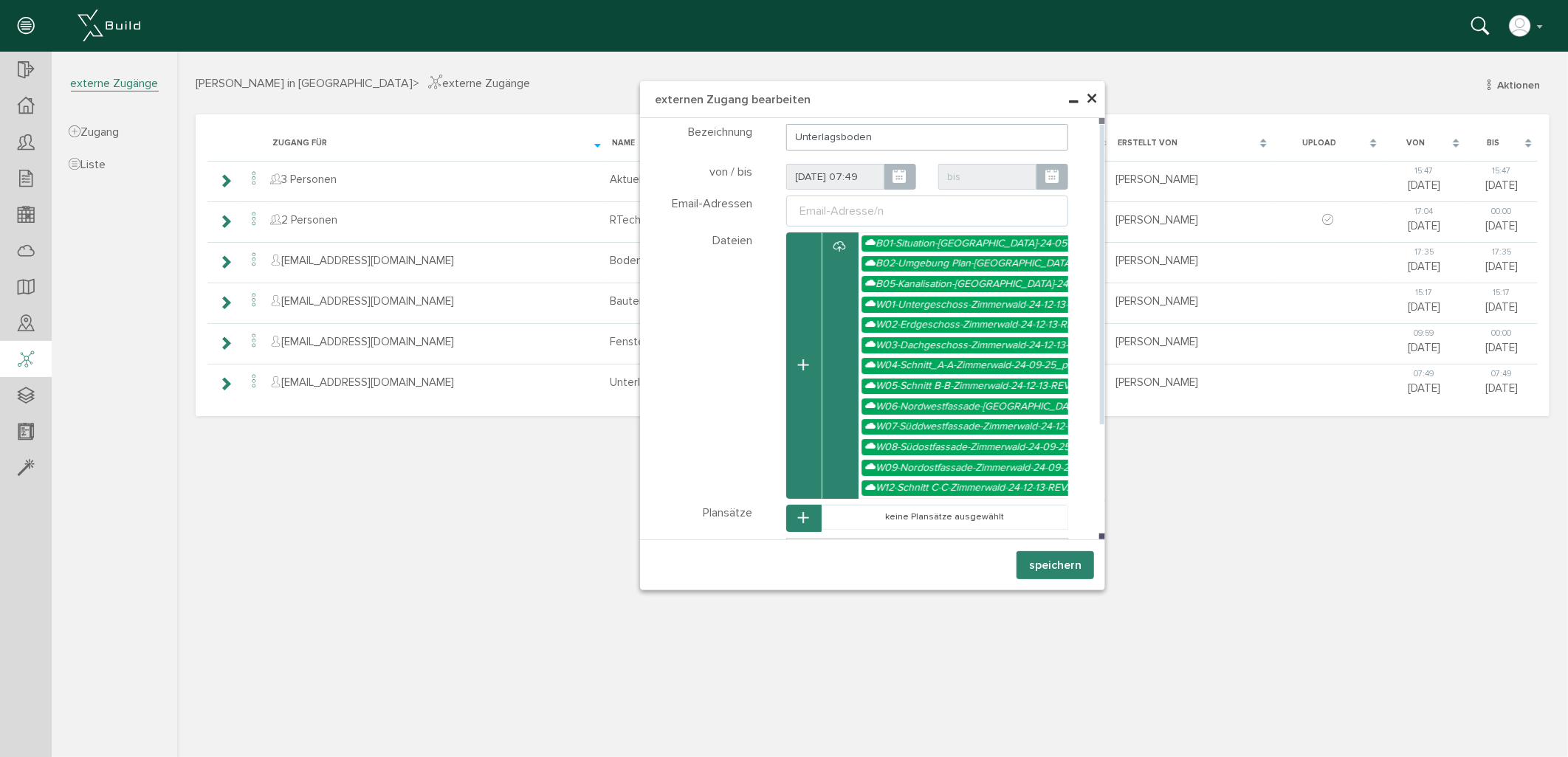 click on "Email-Adresse/n" at bounding box center (926, 210) 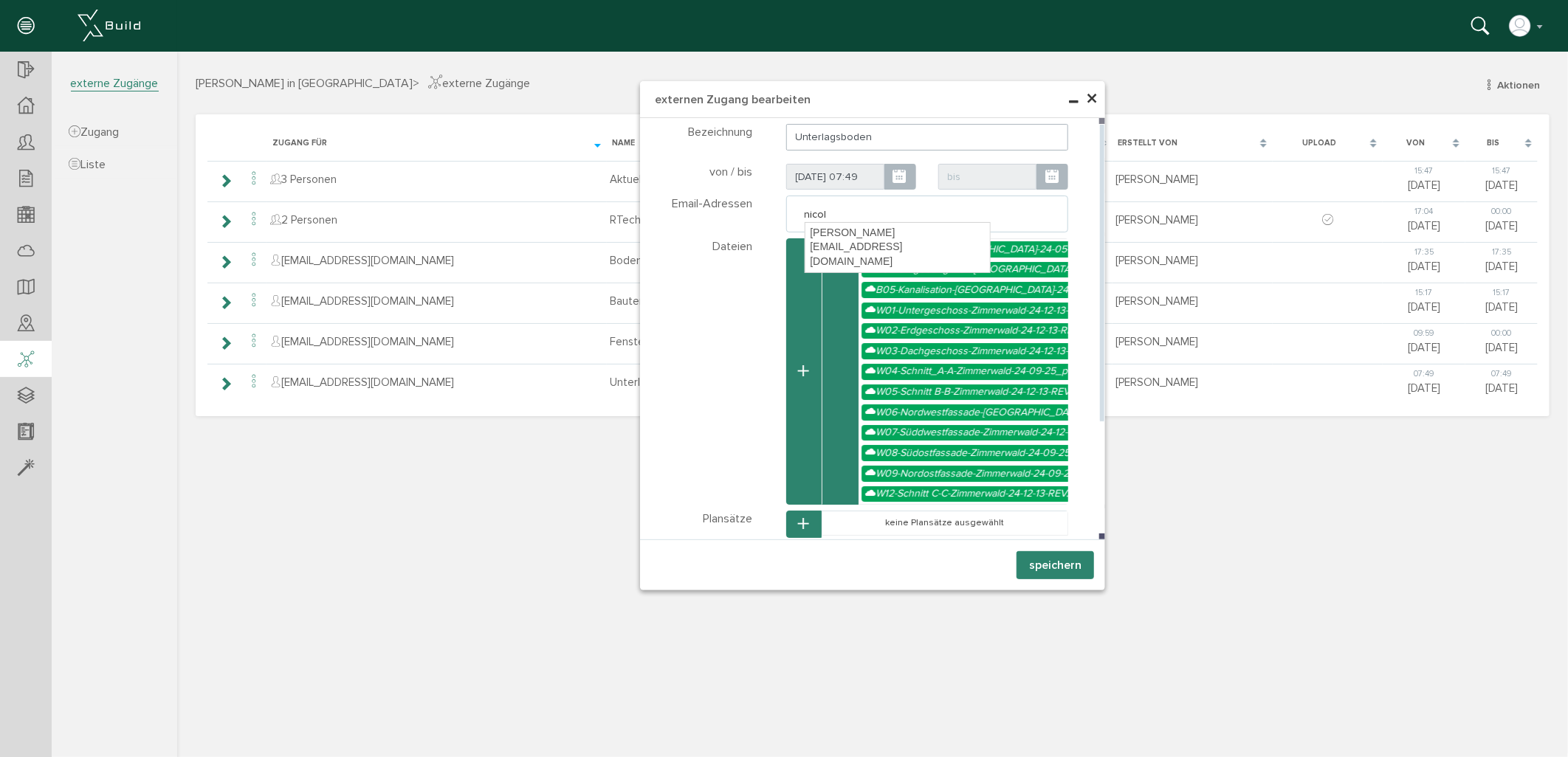 type on "[PERSON_NAME]" 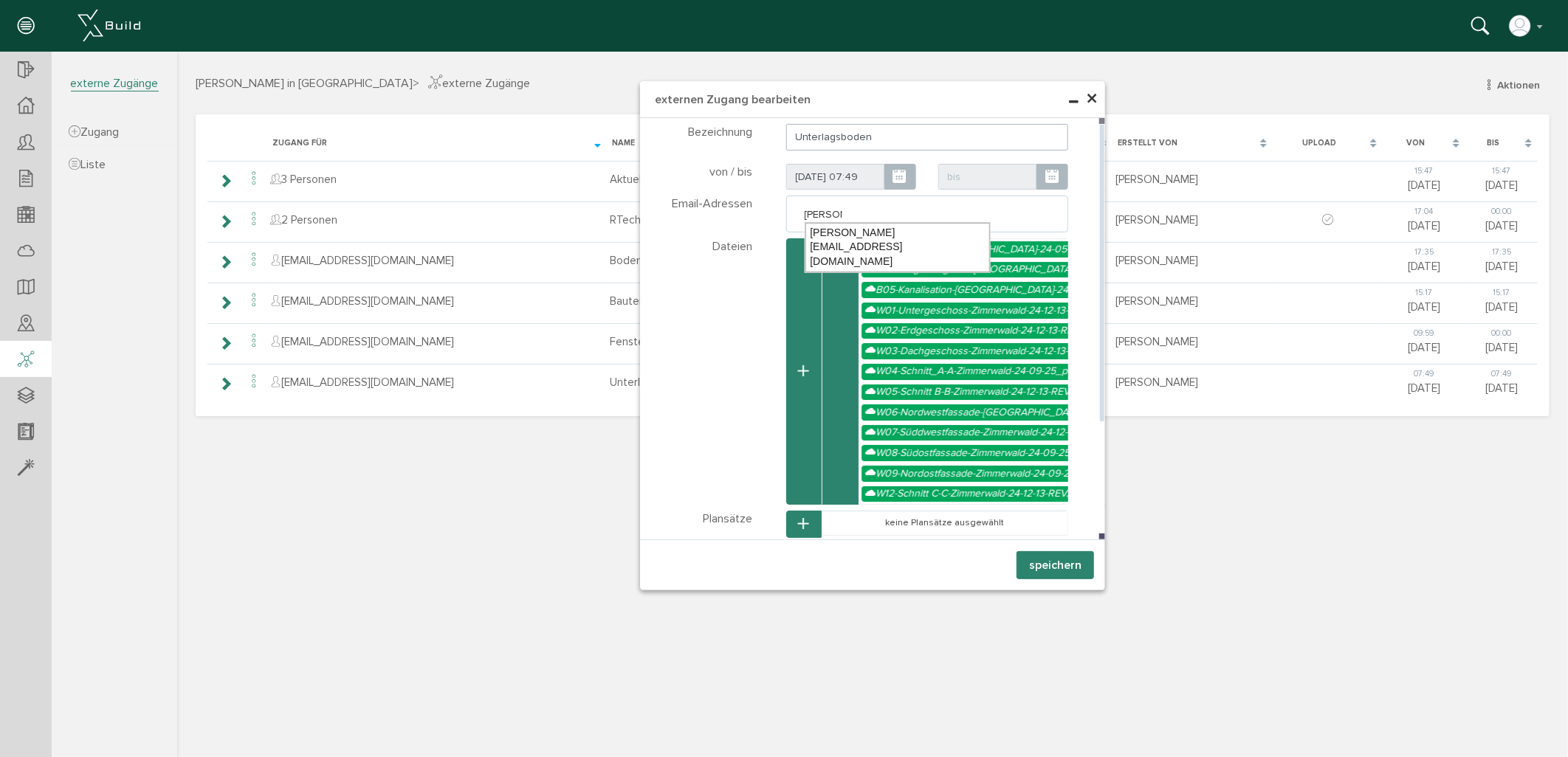 click on "[PERSON_NAME][EMAIL_ADDRESS][DOMAIN_NAME]" at bounding box center [897, 246] 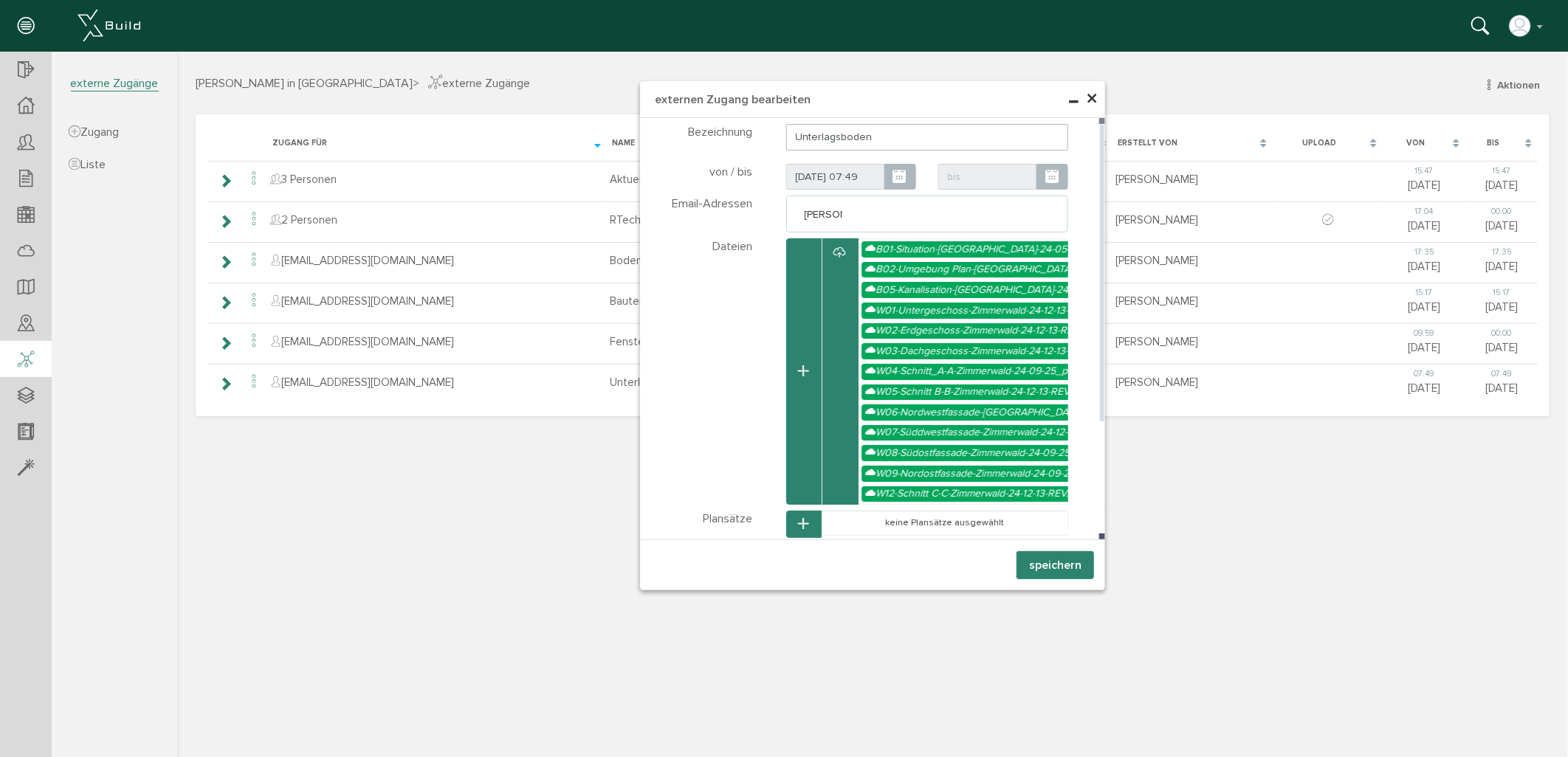type on "[PERSON_NAME][EMAIL_ADDRESS][DOMAIN_NAME]" 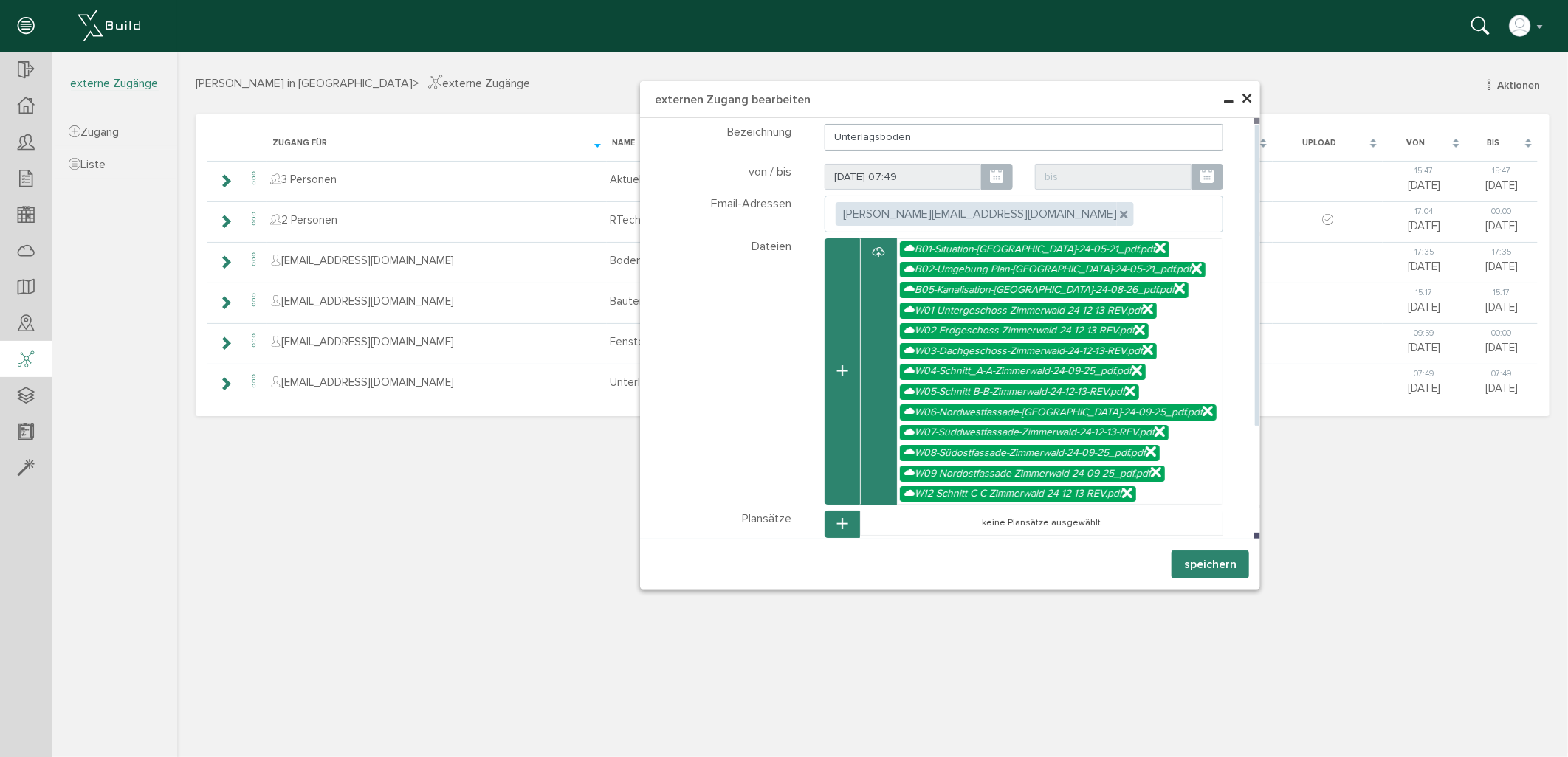 drag, startPoint x: 1102, startPoint y: 477, endPoint x: 1257, endPoint y: 488, distance: 155.38983 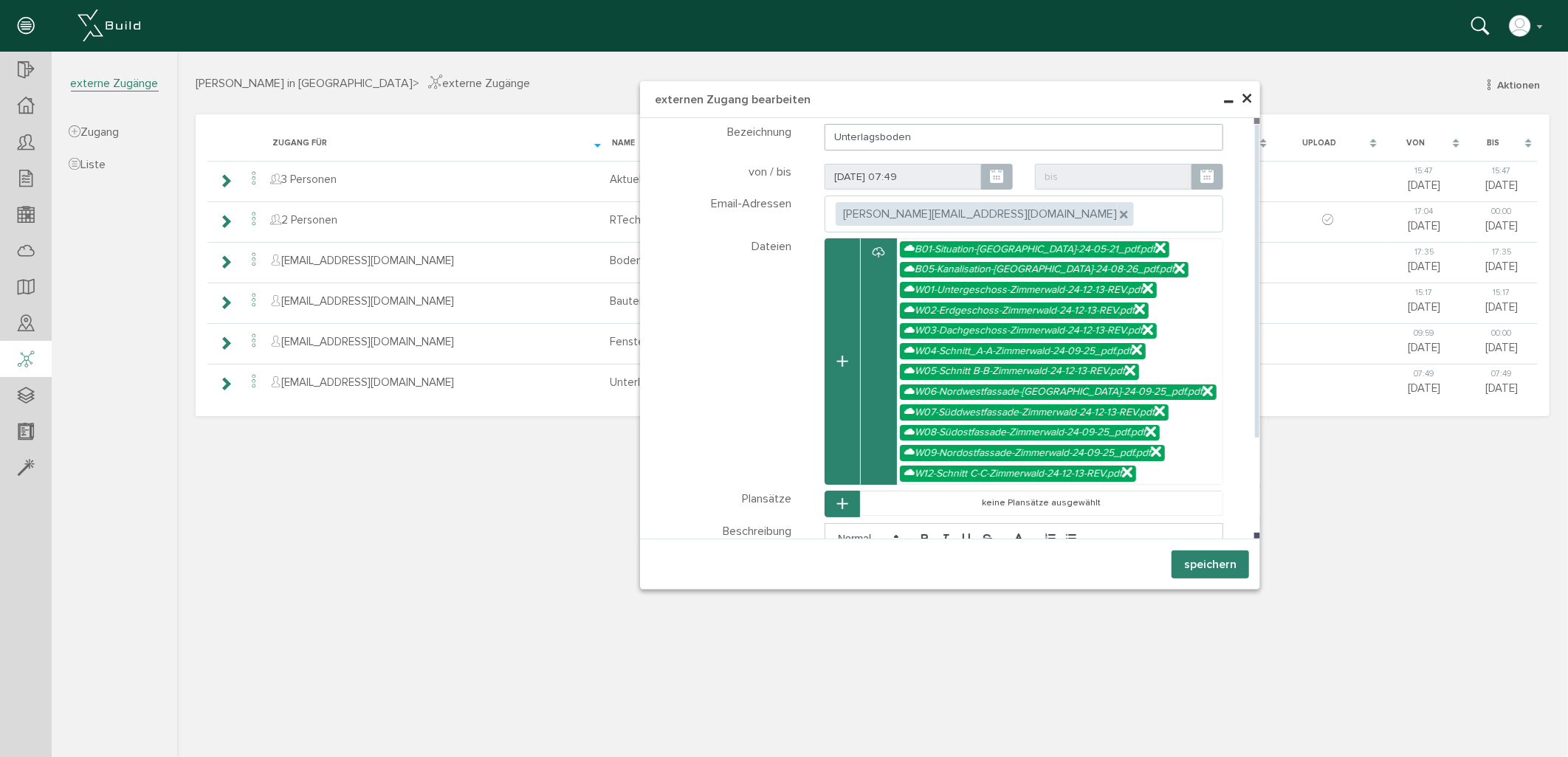 click at bounding box center [1179, 268] 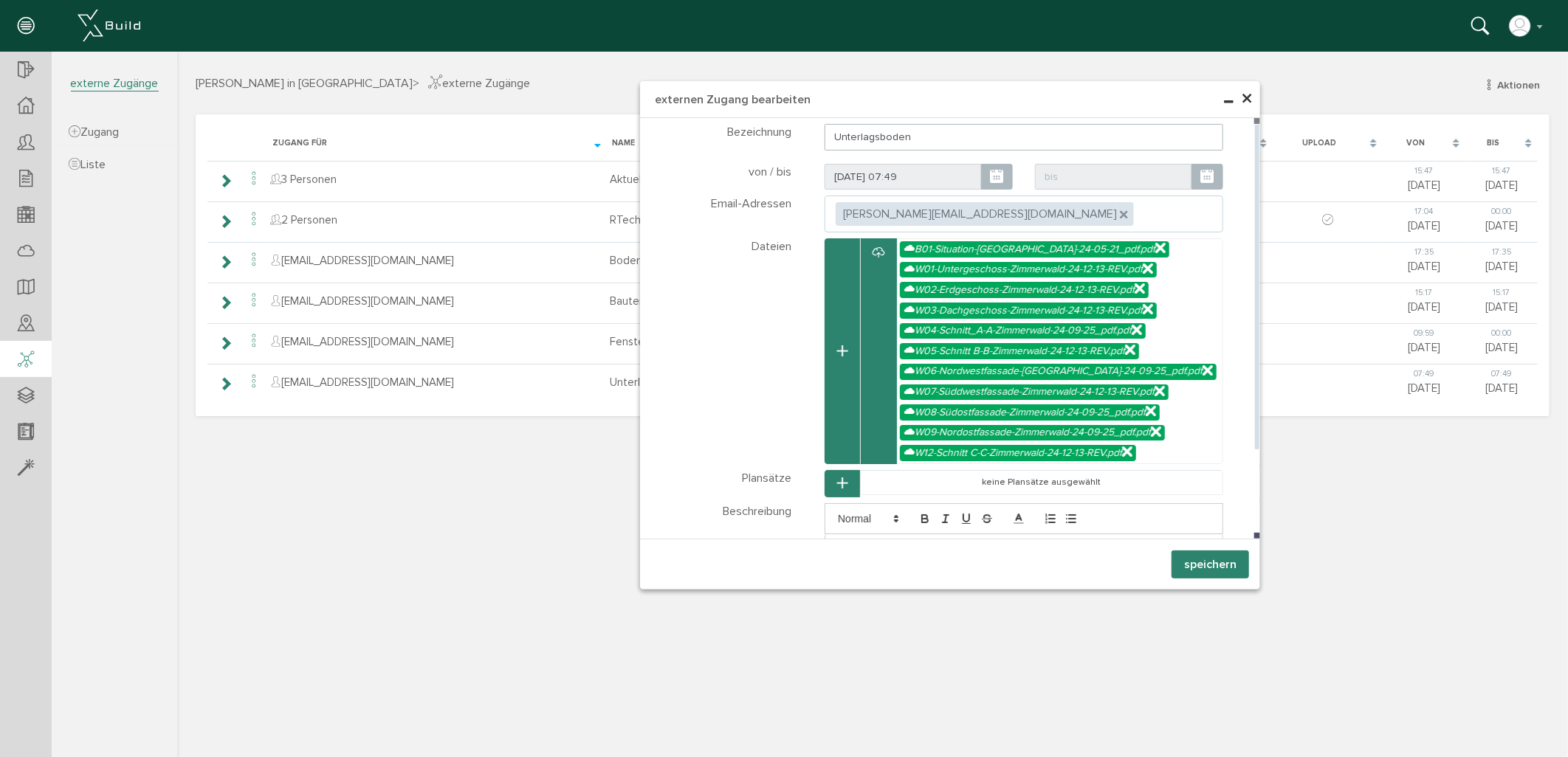 click at bounding box center (1207, 370) 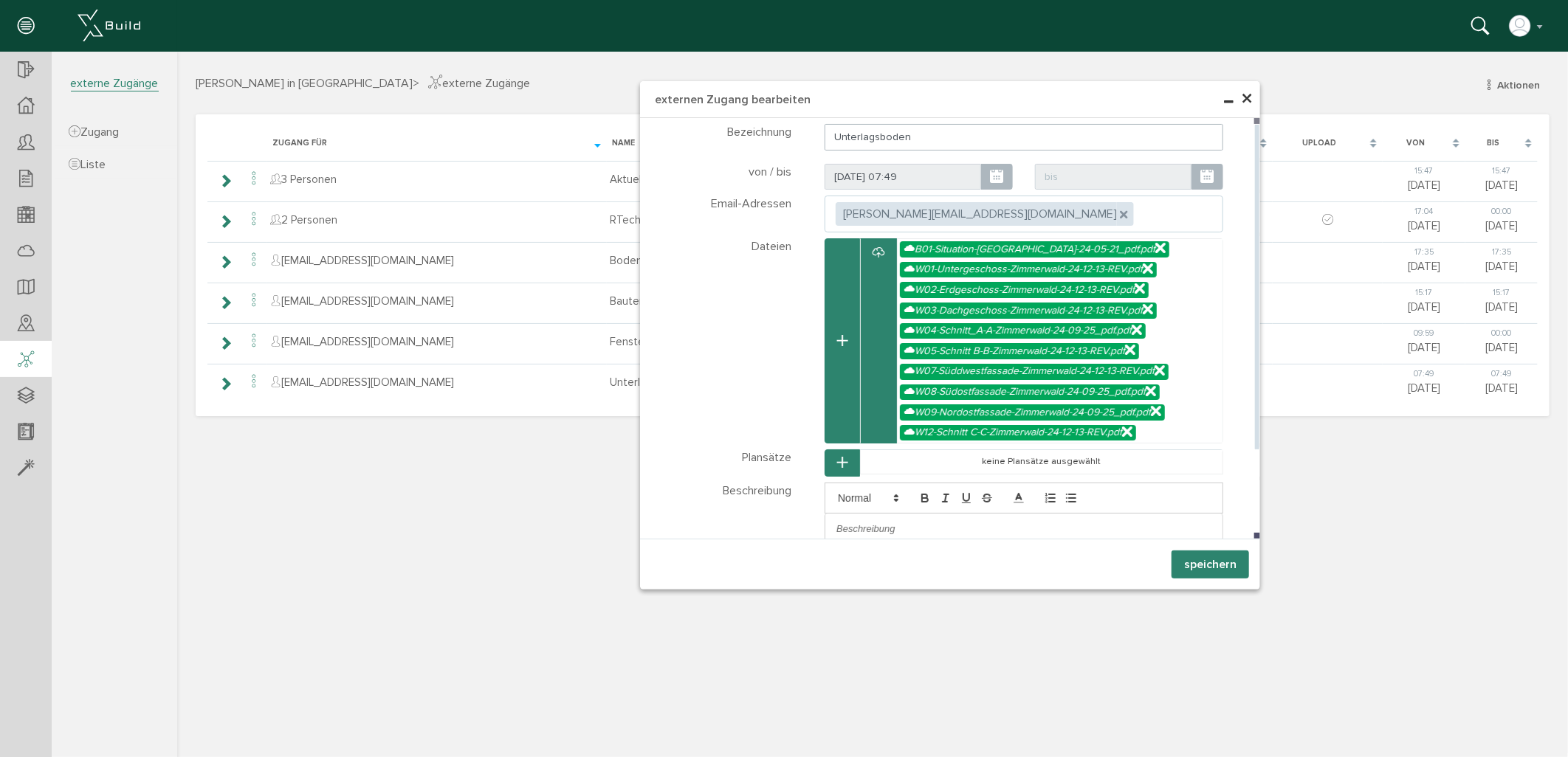 click at bounding box center (1159, 370) 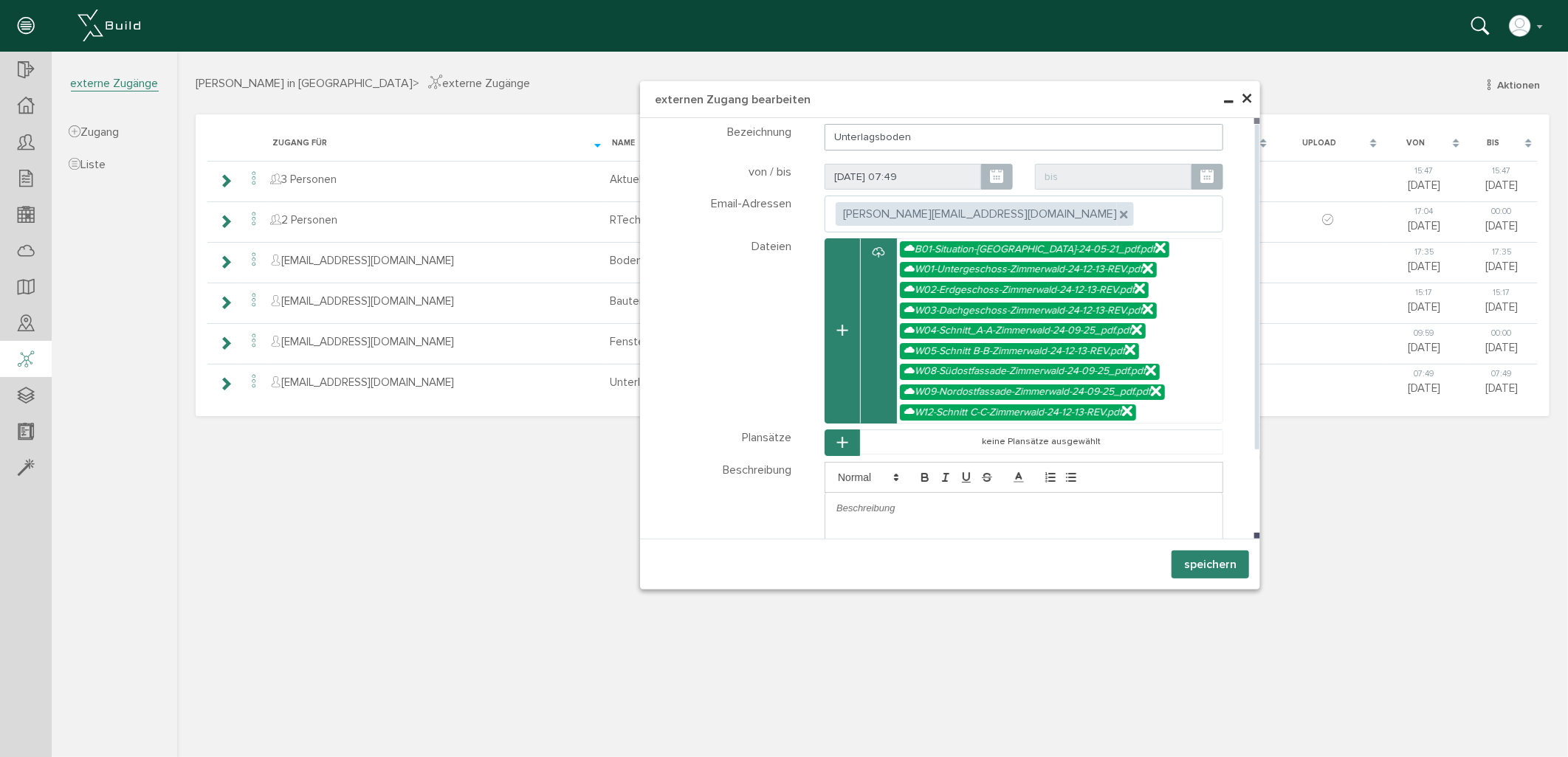 click on "B01-Situation-[GEOGRAPHIC_DATA]-24-05-21_pdf.pdf   W01-Untergeschoss-Zimmerwald-24-12-13-REV.pdf   W02-Erdgeschoss-Zimmerwald-24-12-13-REV.pdf   W03-Dachgeschoss-Zimmerwald-24-12-13-REV.pdf   W04-Schnitt_A-A-Zimmerwald-24-09-25_pdf.pdf   W05-Schnitt B-B-Zimmerwald-24-12-13-REV.pdf   W08-Südostfassade-Zimmerwald-24-09-25_pdf.pdf   W09-Nordostfassade-Zimmerwald-24-09-25_pdf.pdf   W12-Schnitt C-C-Zimmerwald-24-12-13-REV.pdf" at bounding box center (1059, 331) 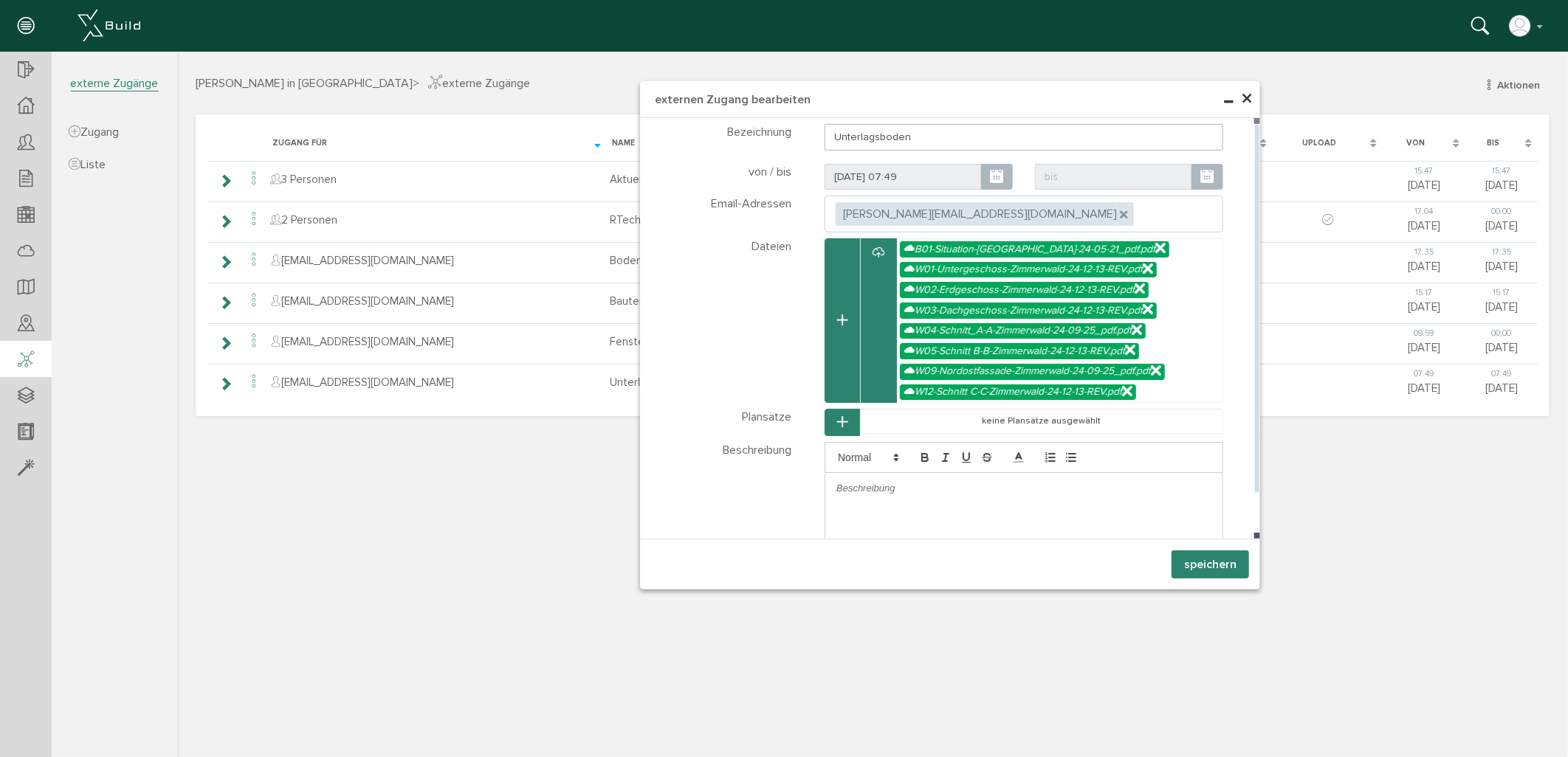 click at bounding box center (1155, 370) 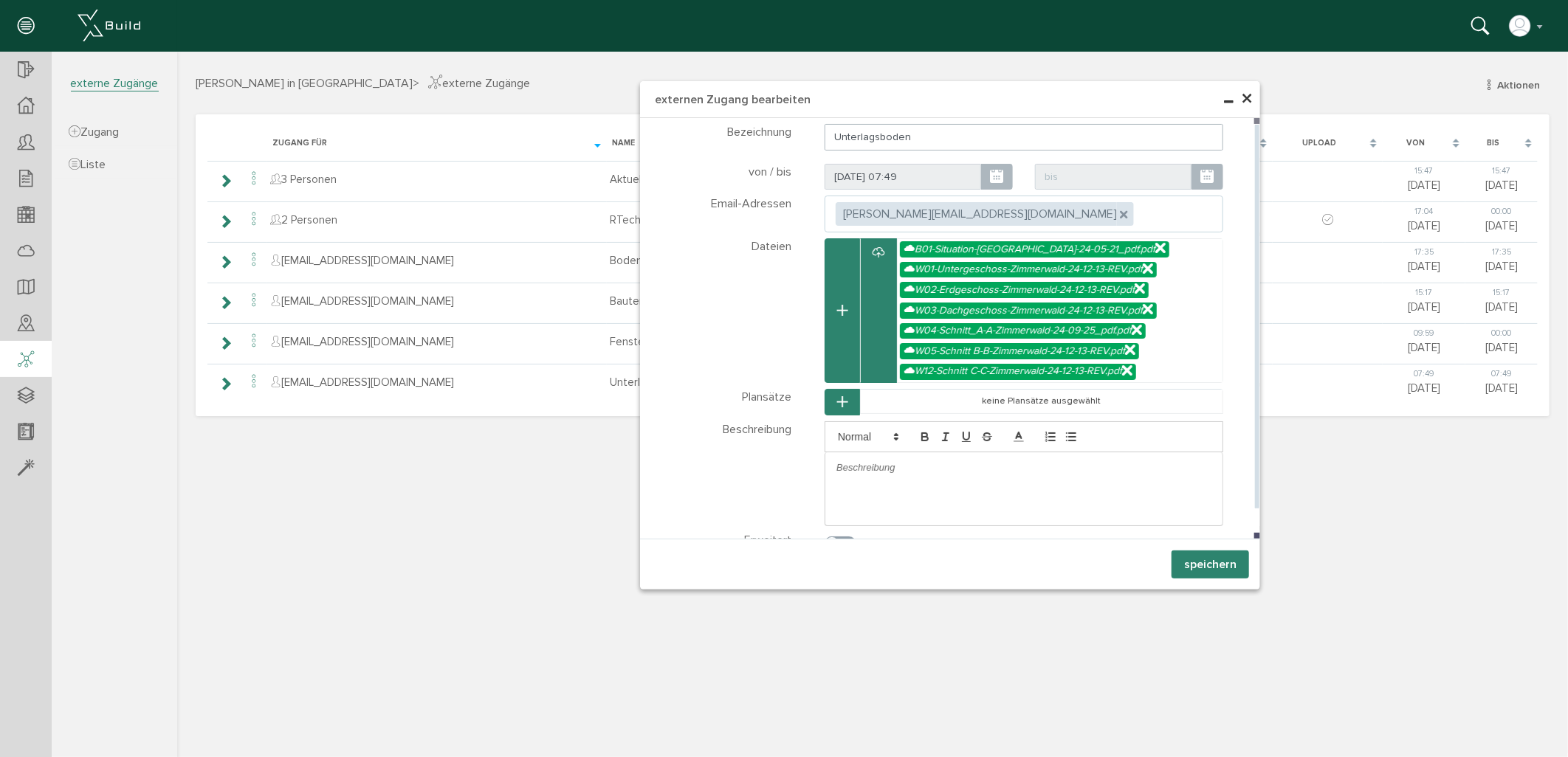 click at bounding box center (1023, 467) 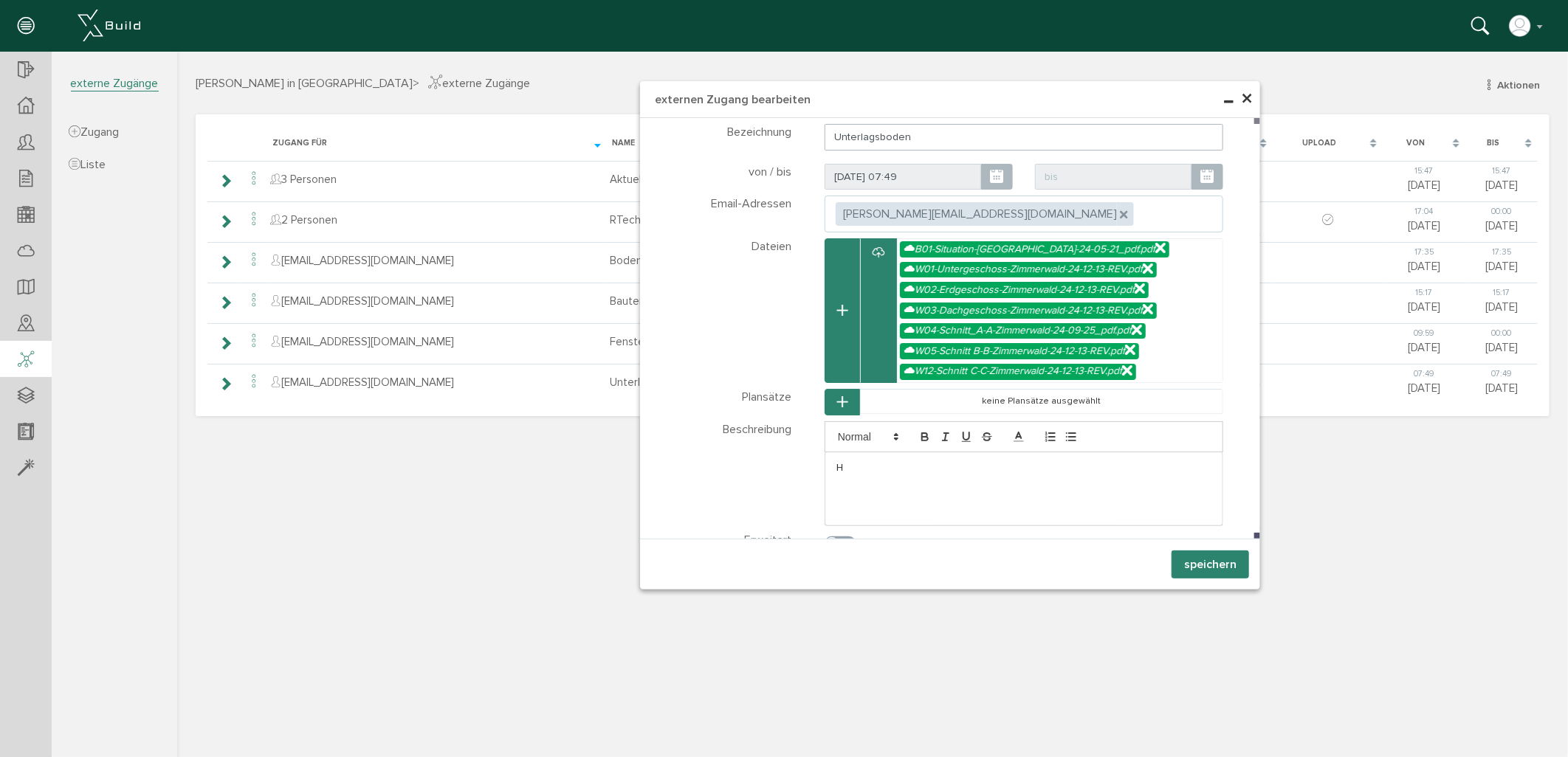 type 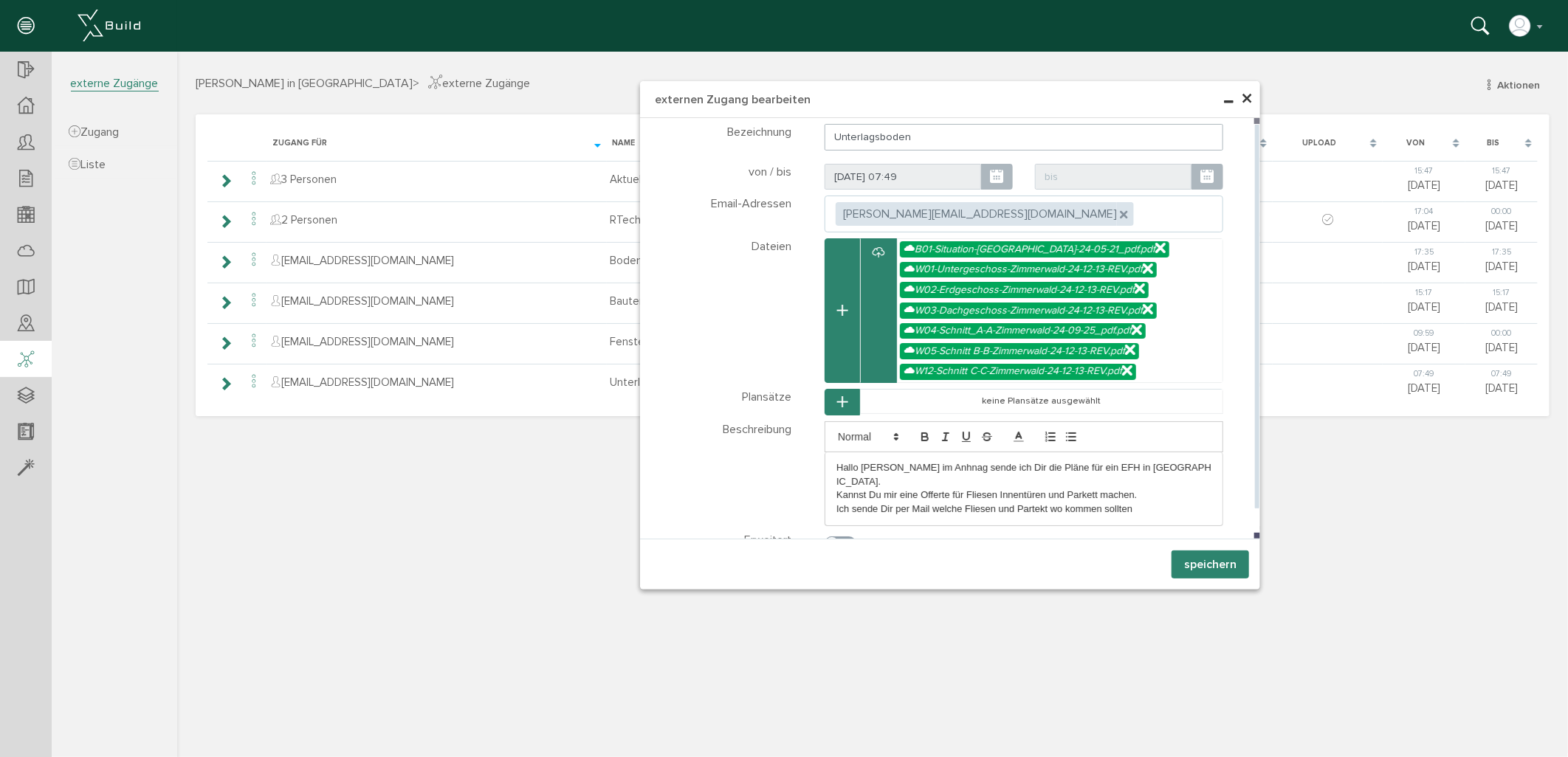 drag, startPoint x: 905, startPoint y: 134, endPoint x: 808, endPoint y: 144, distance: 97.5141 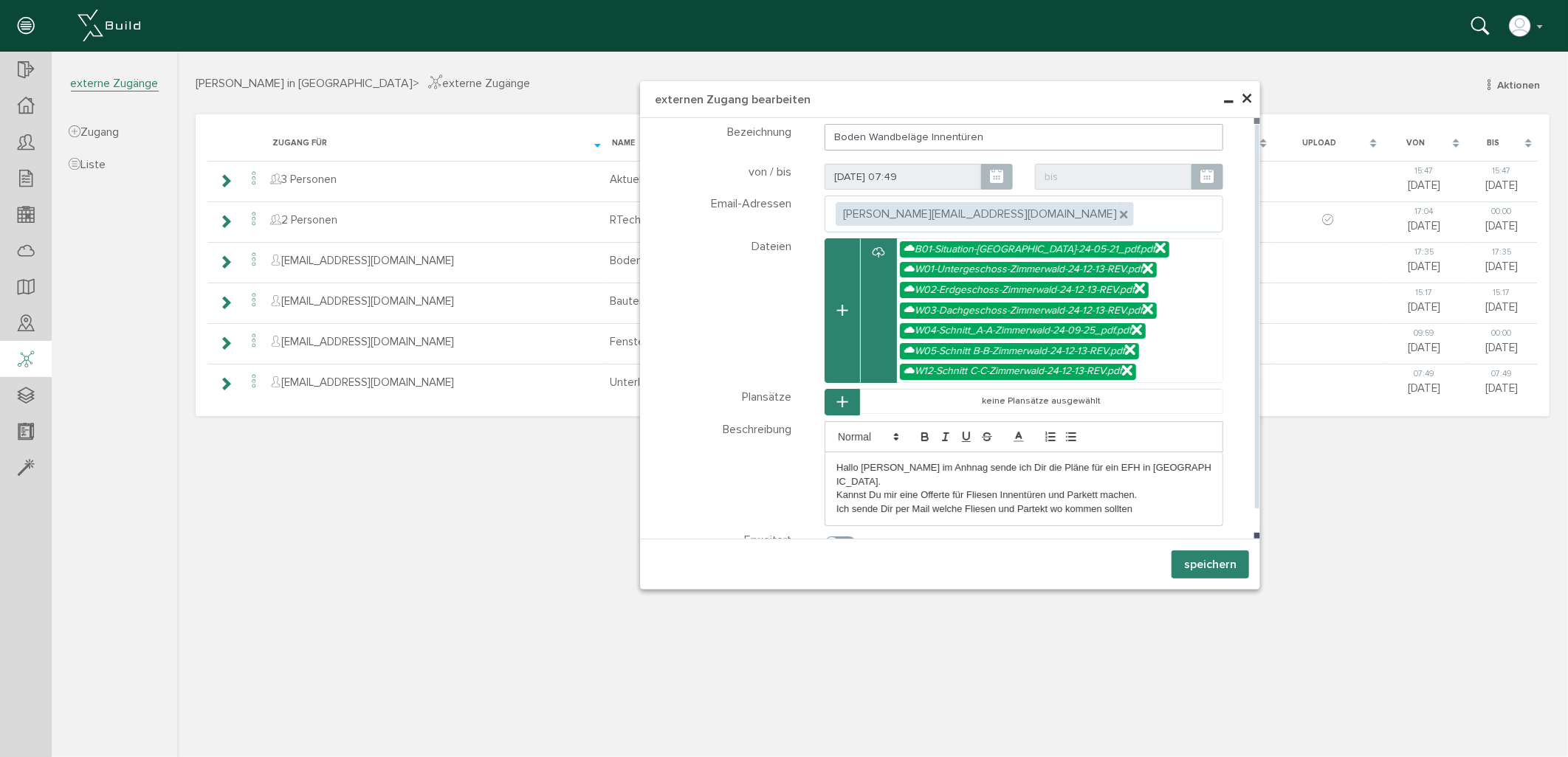 click at bounding box center [1206, 176] 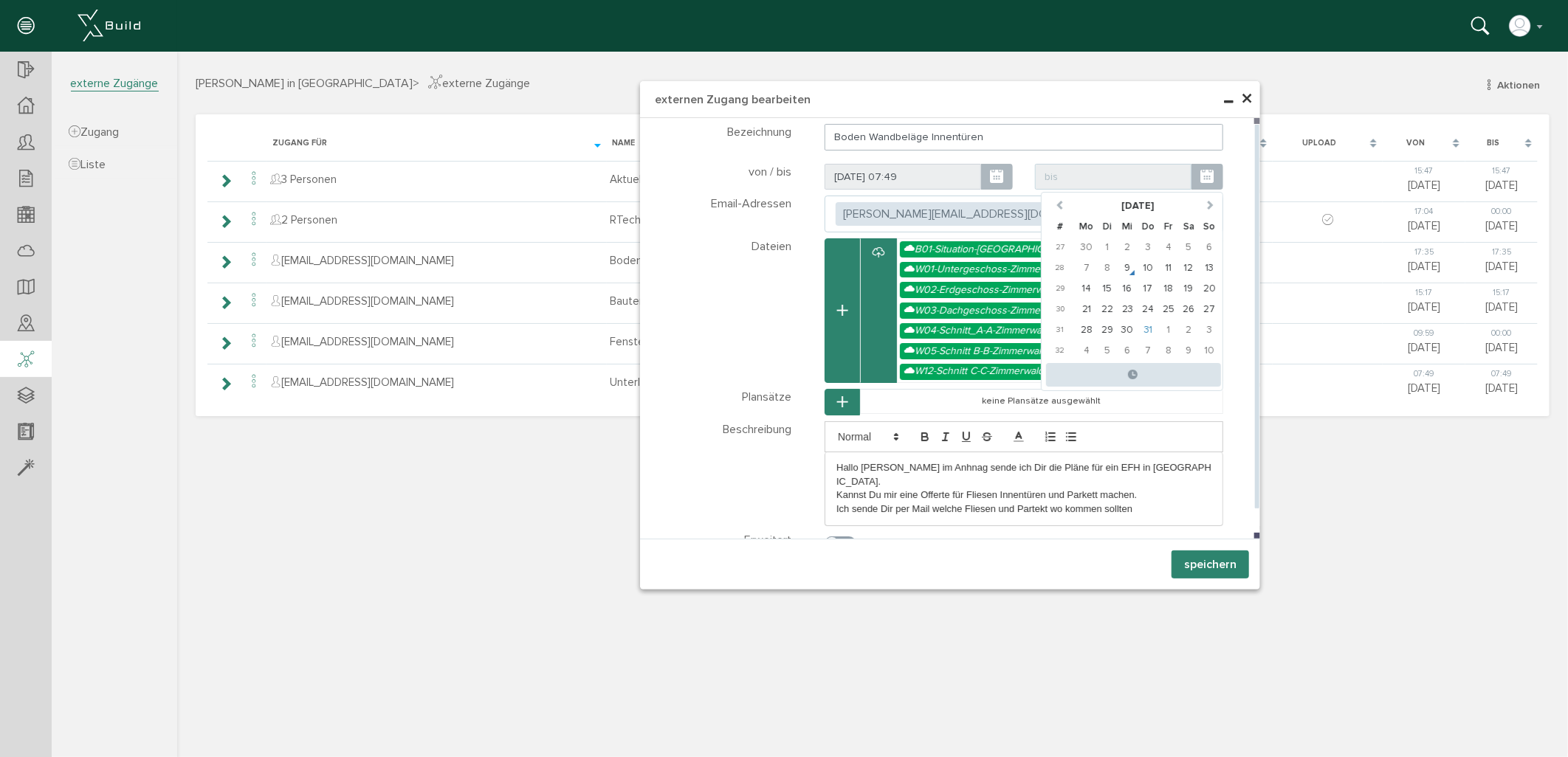 click on "31" at bounding box center (1147, 329) 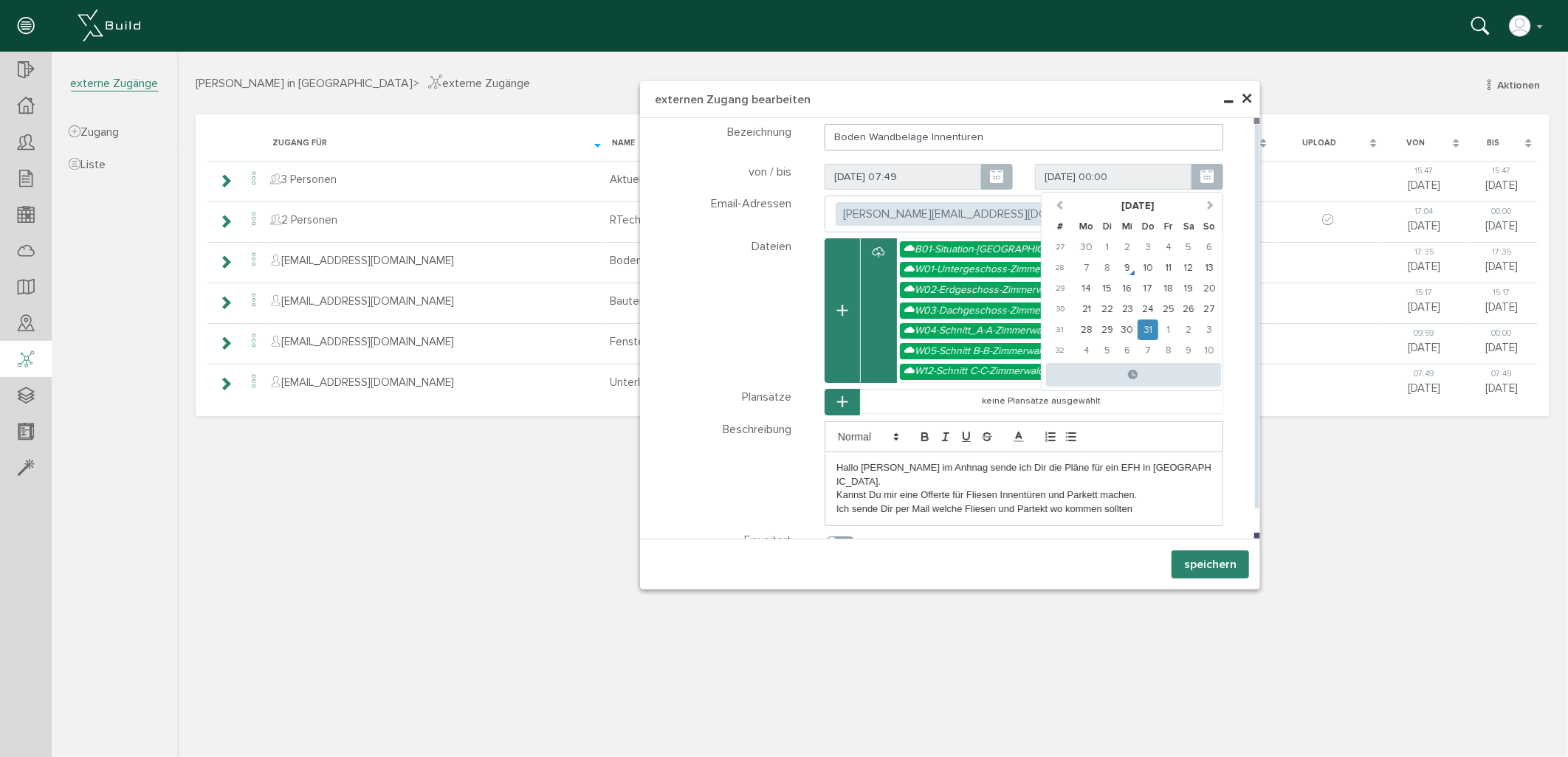 click on "speichern" at bounding box center [1209, 564] 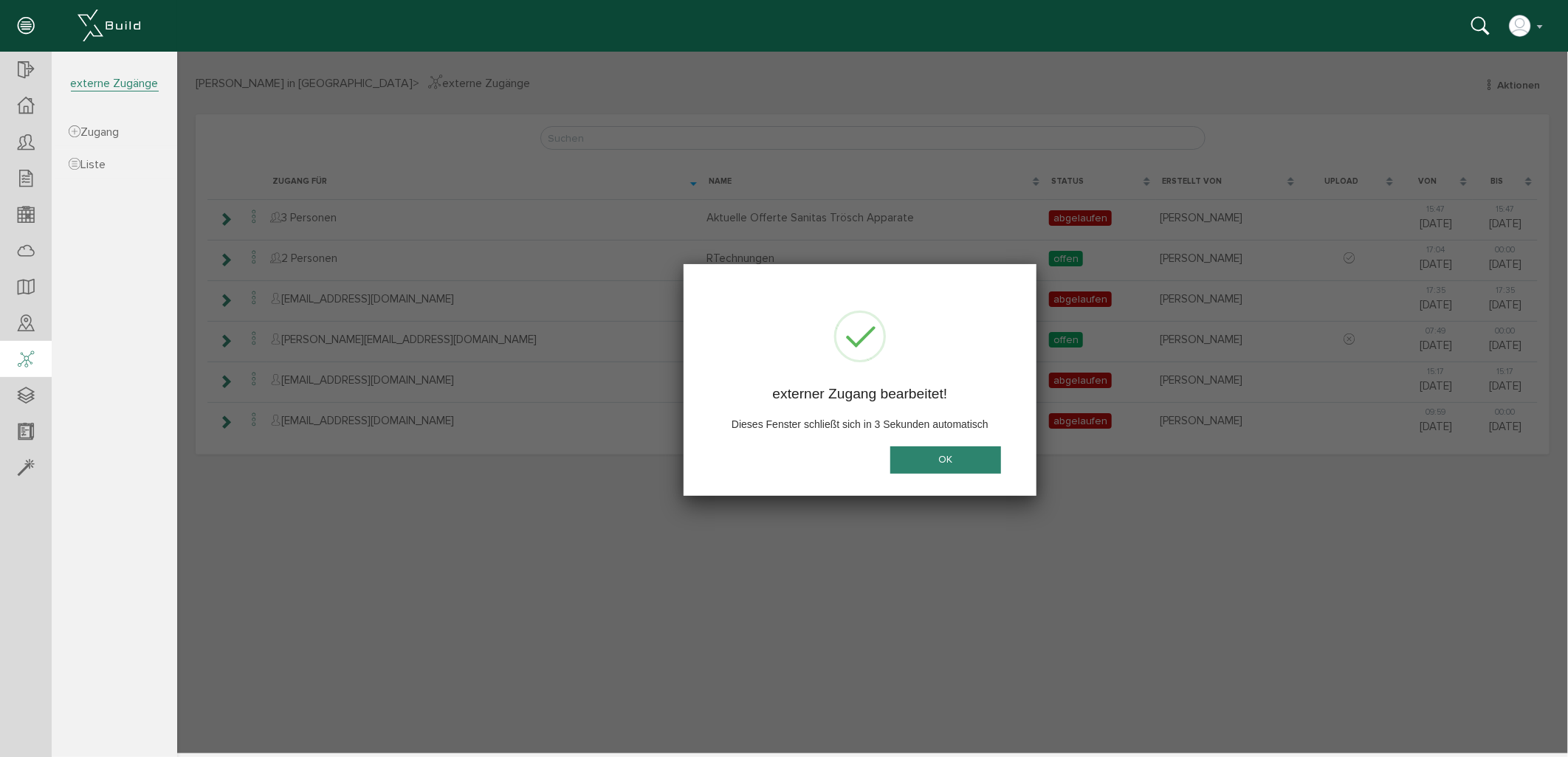 click on "OK" at bounding box center [945, 459] 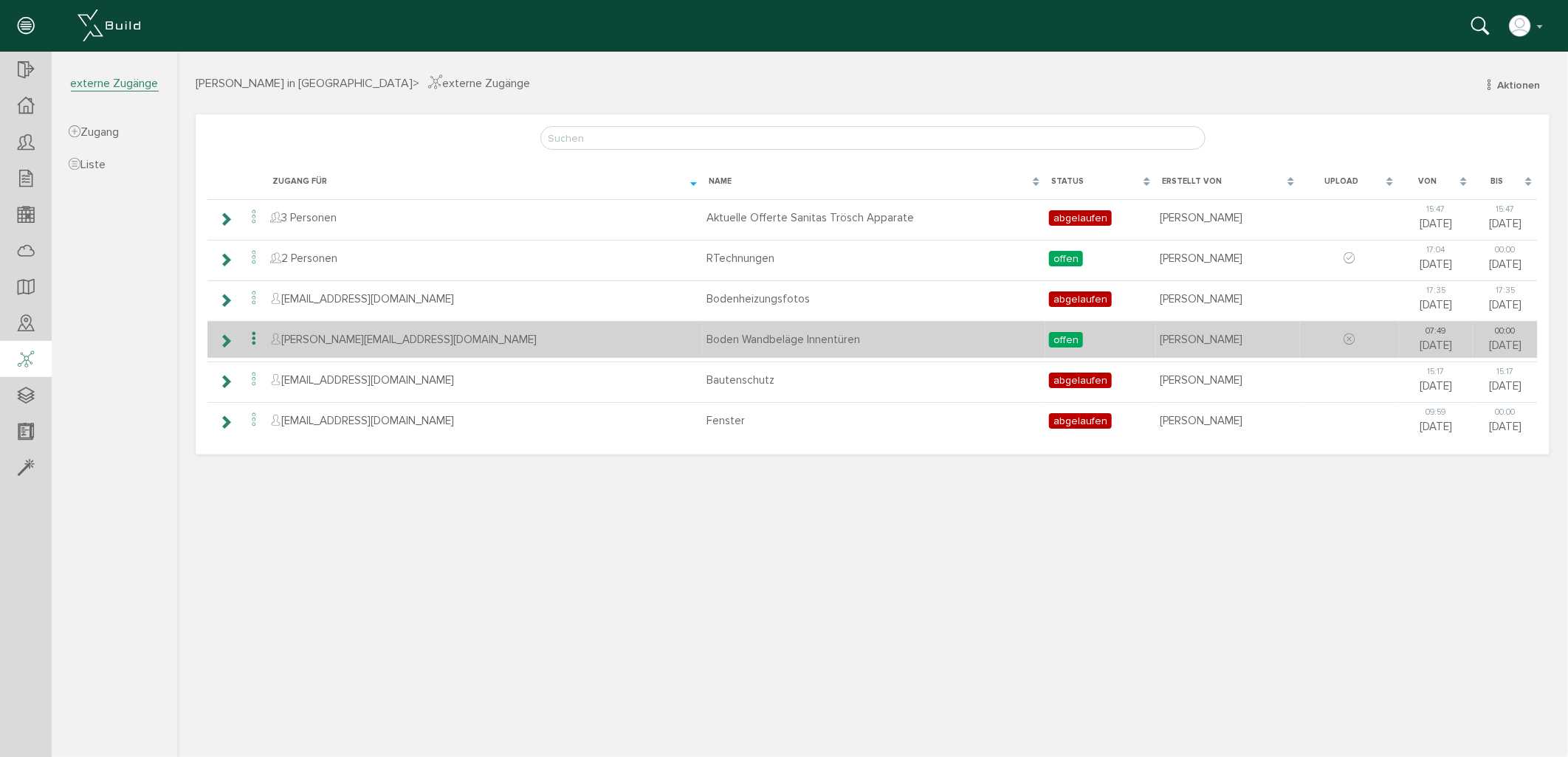 click at bounding box center [224, 340] 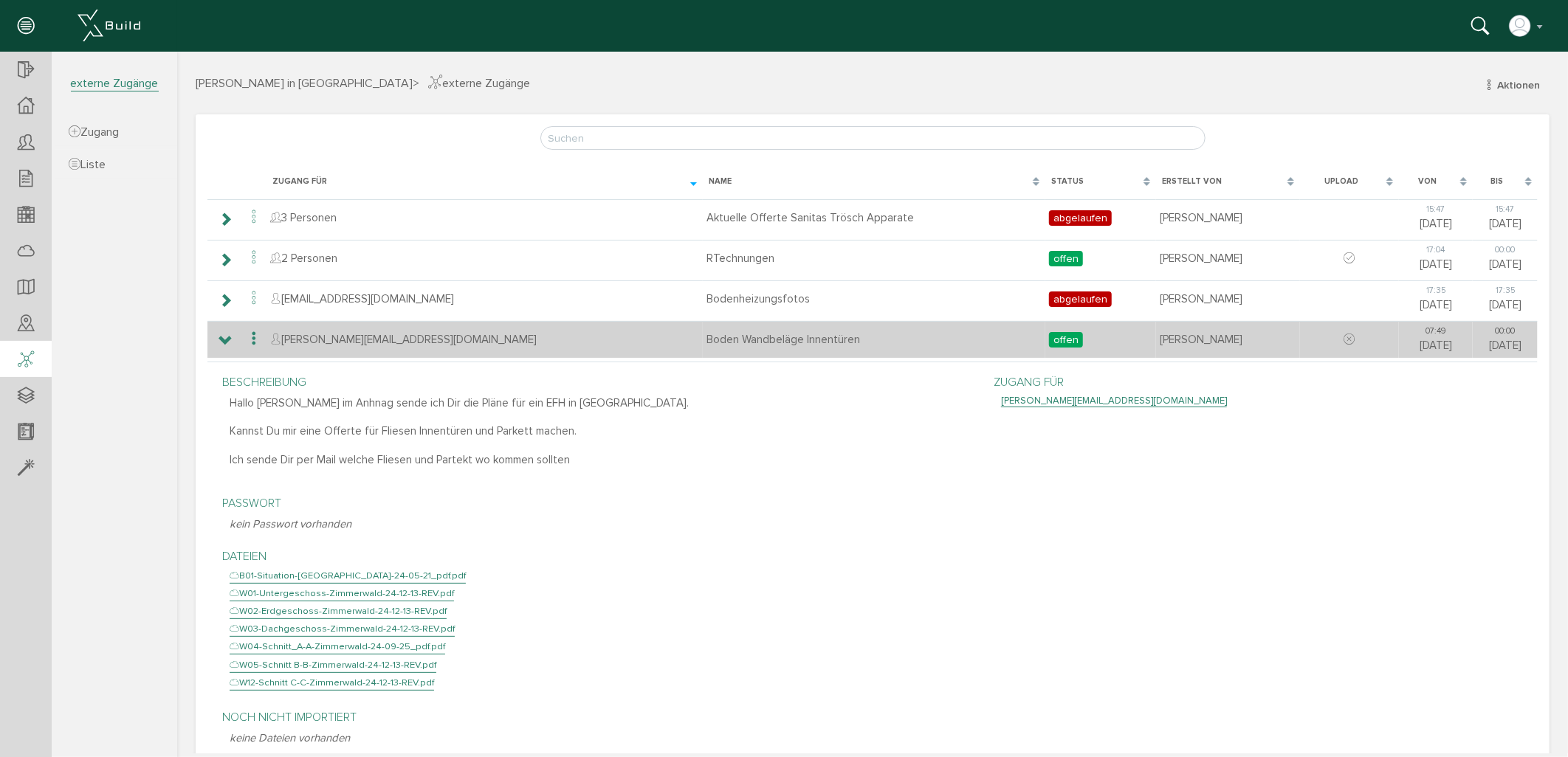 click at bounding box center (253, 338) 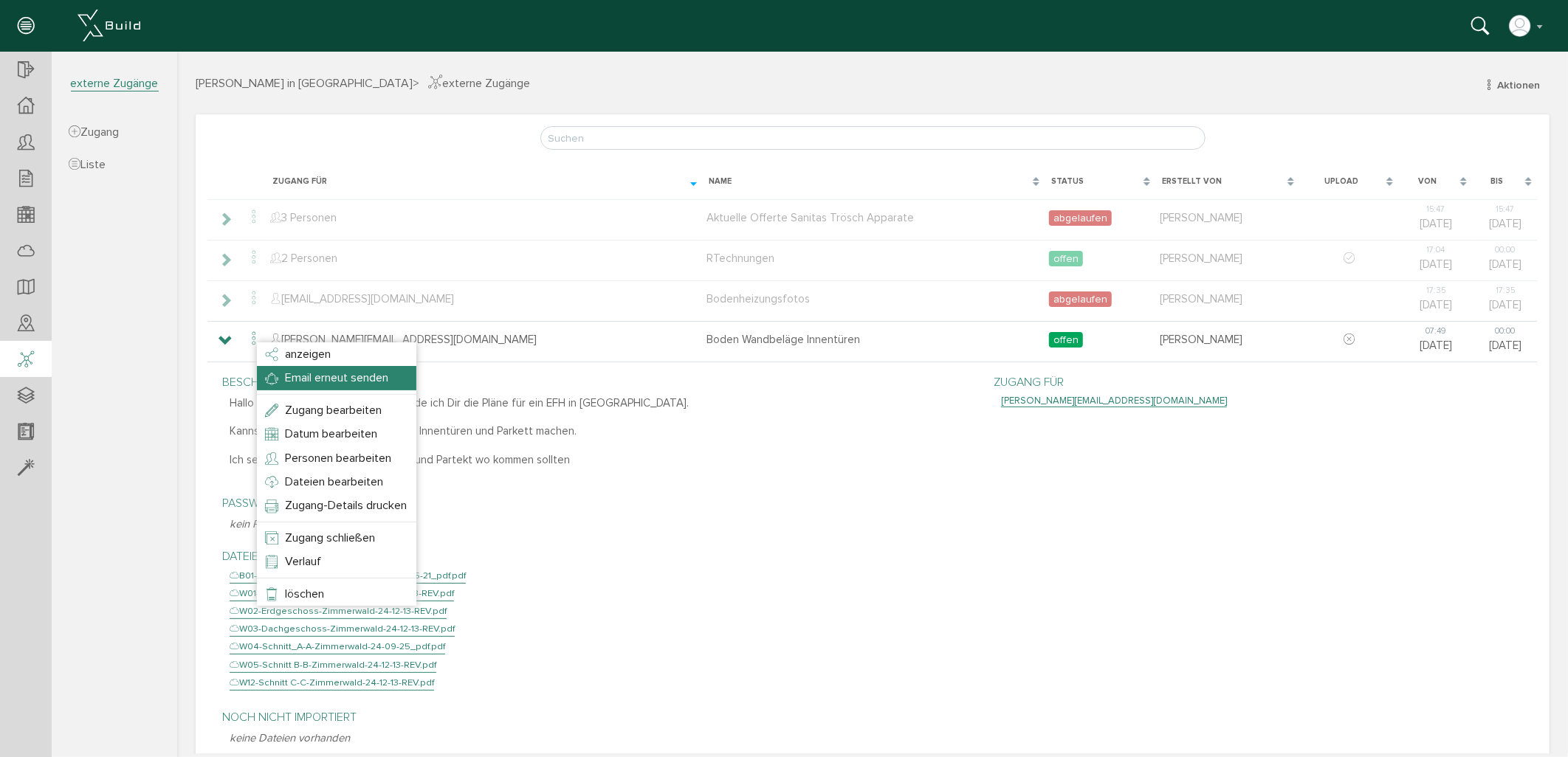 click on "Email erneut senden" at bounding box center [336, 377] 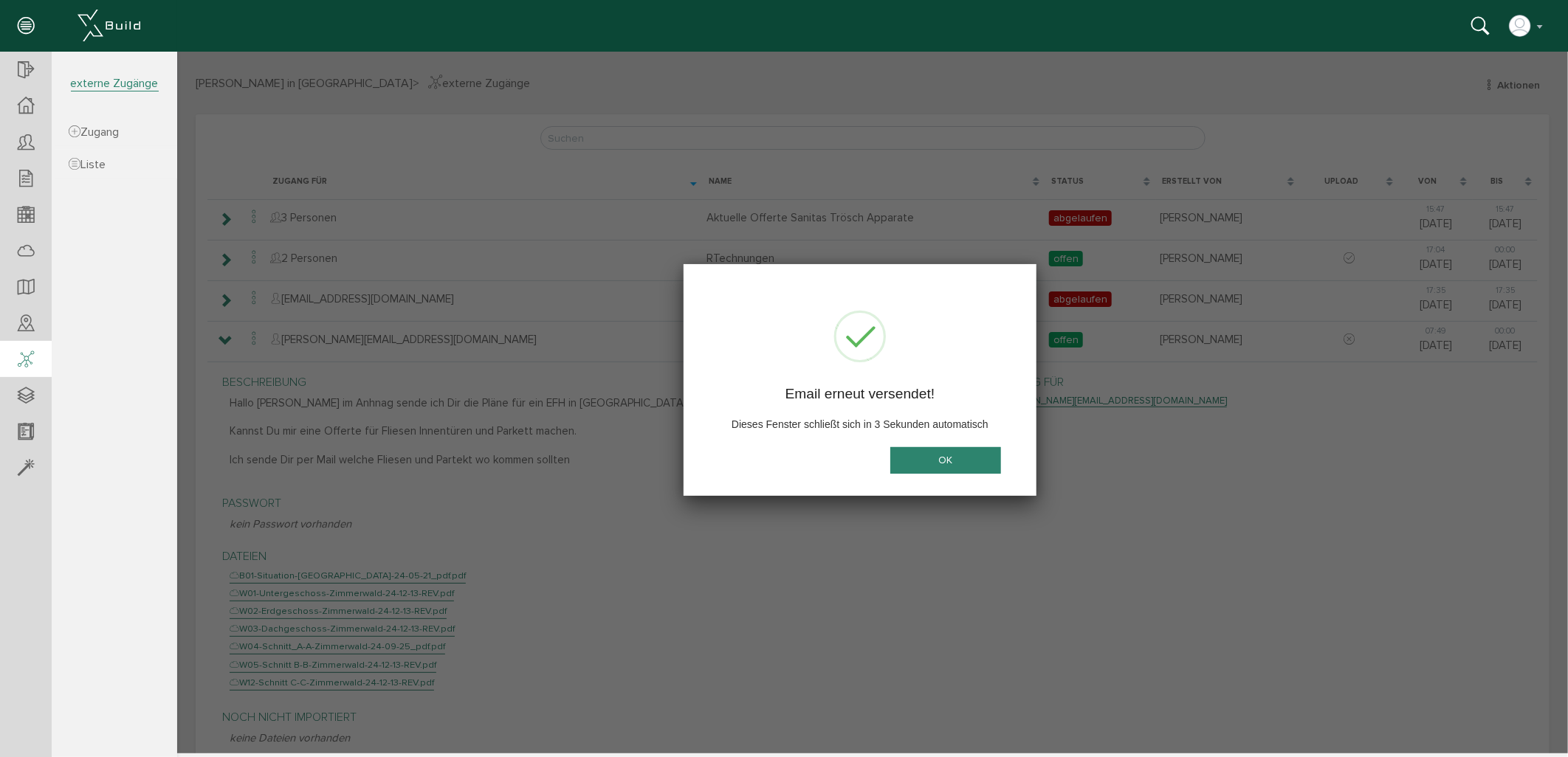 click on "OK" at bounding box center (945, 459) 